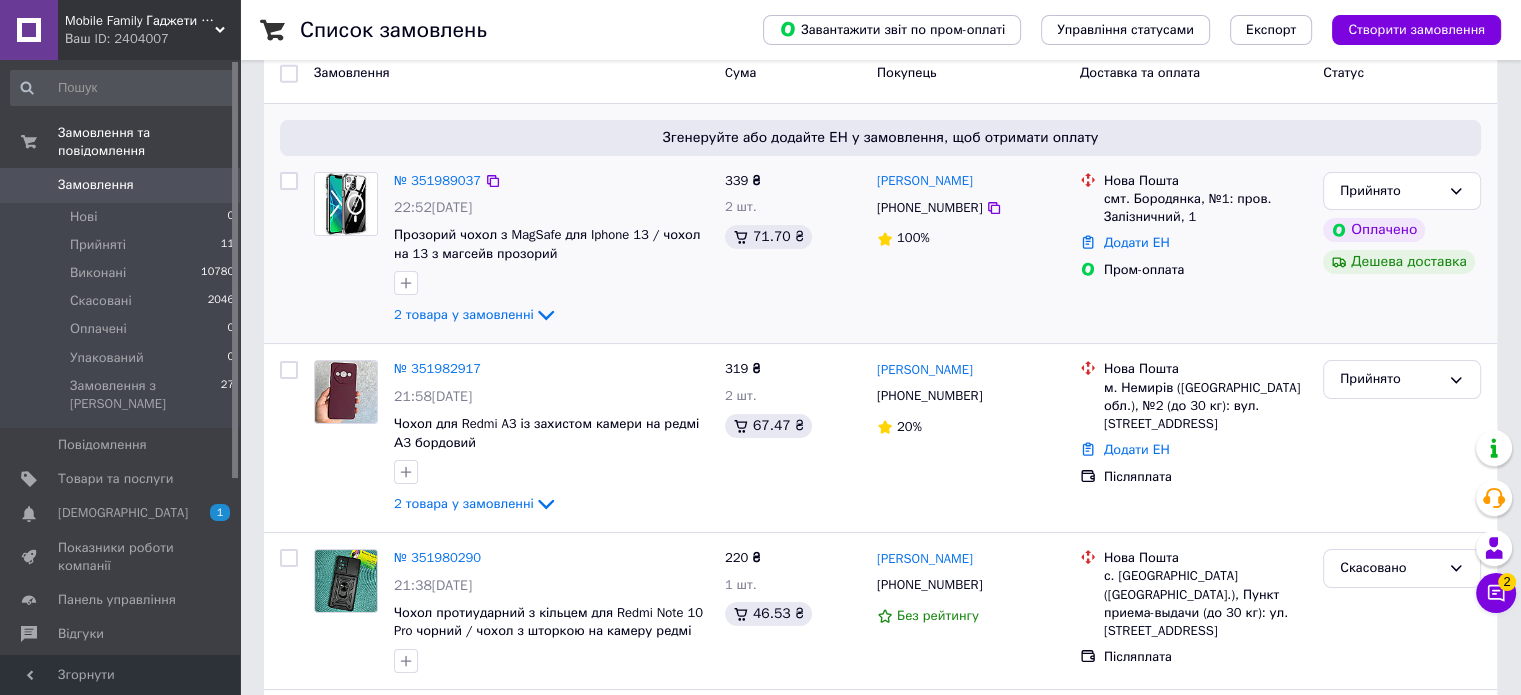 scroll, scrollTop: 216, scrollLeft: 0, axis: vertical 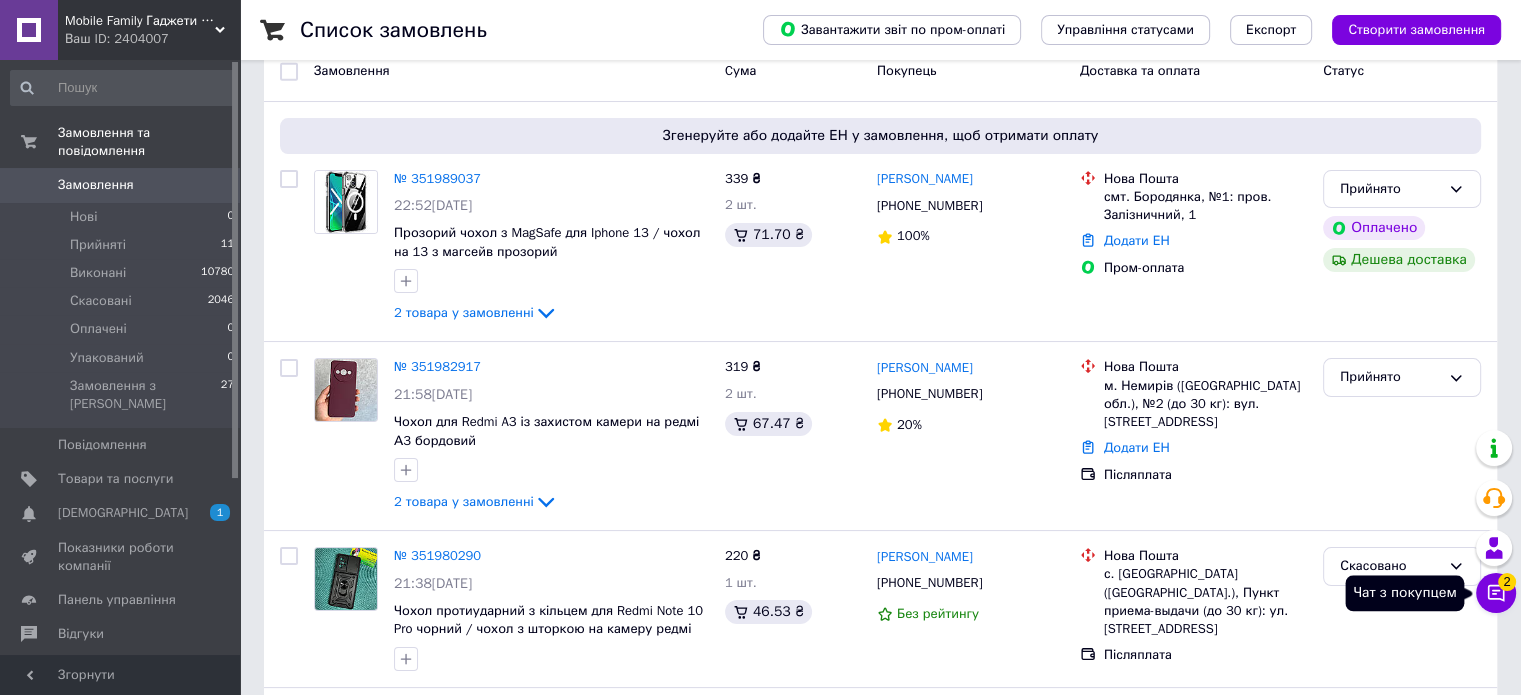 click 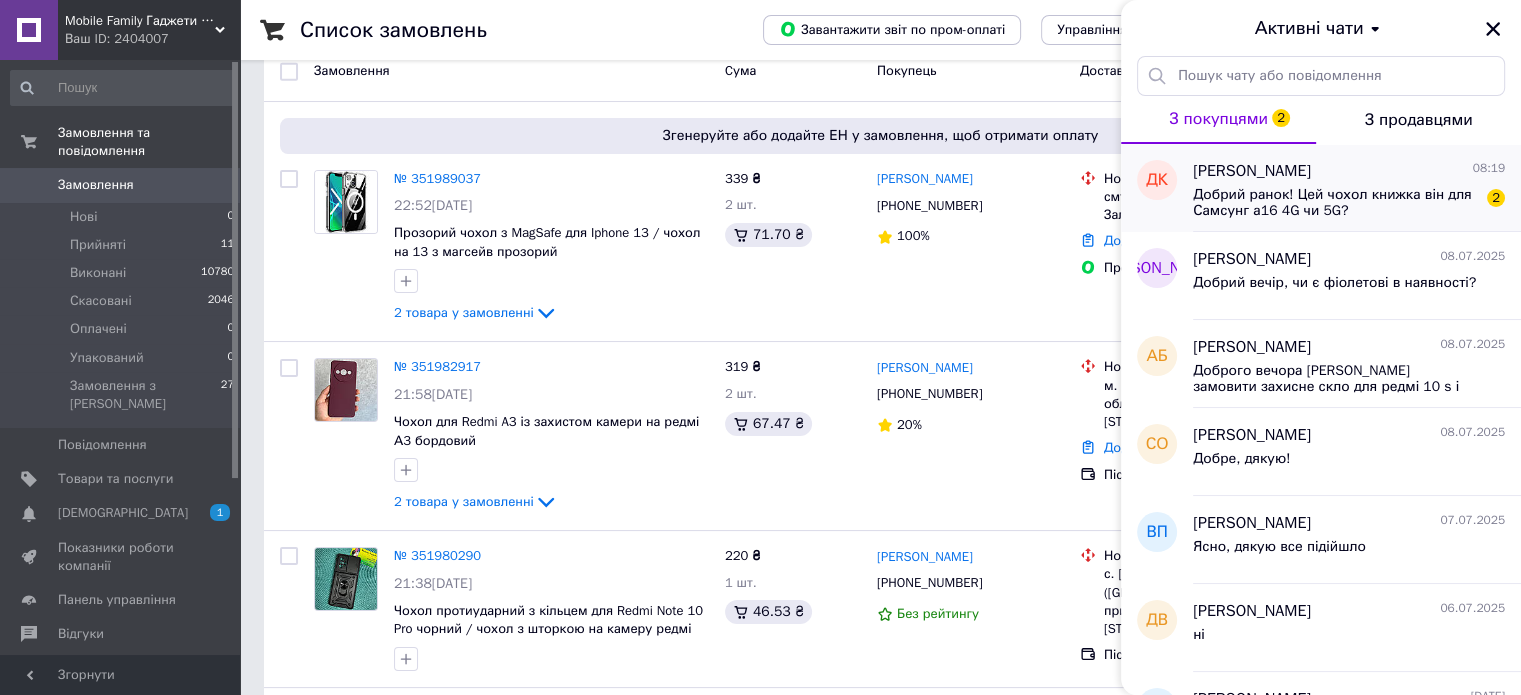click on "Добрий ранок! Цей чохол книжка він для Самсунг а16 4G чи 5G?" at bounding box center (1335, 203) 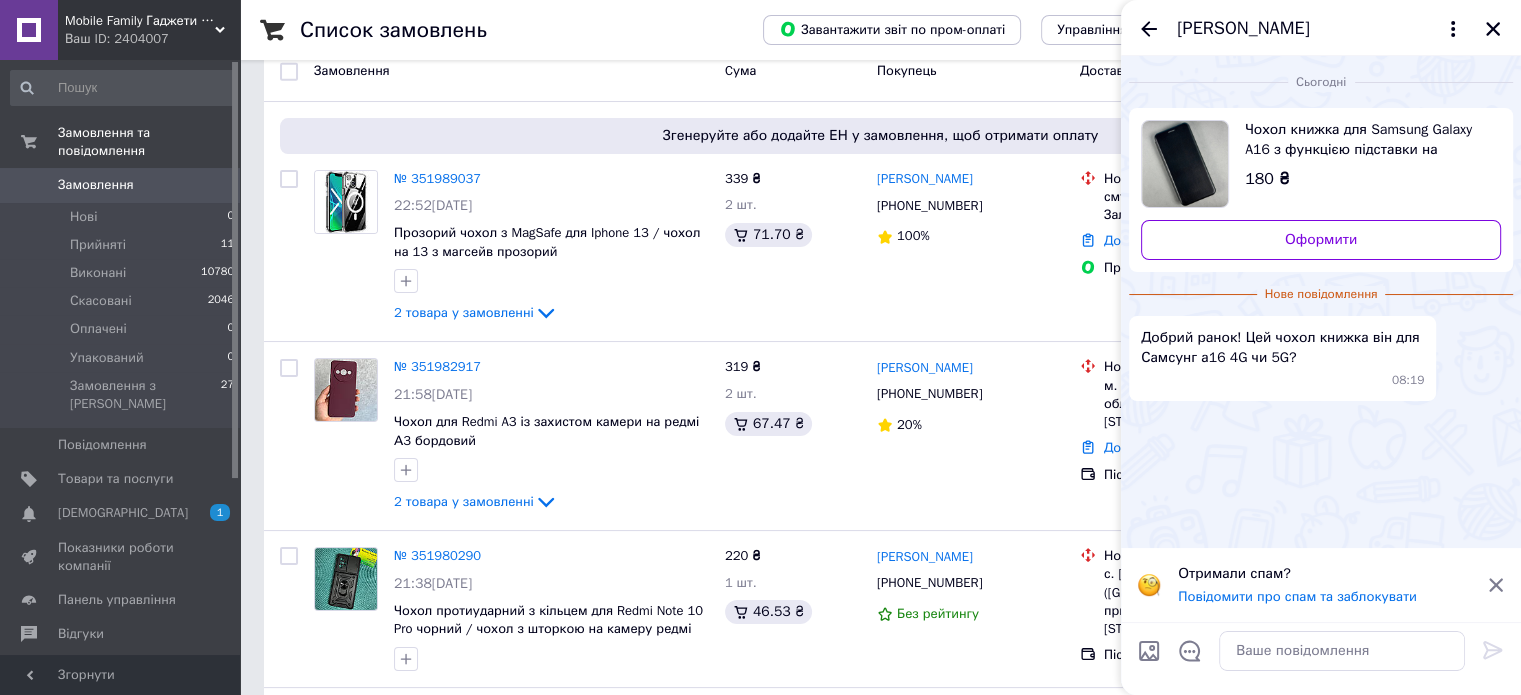 click 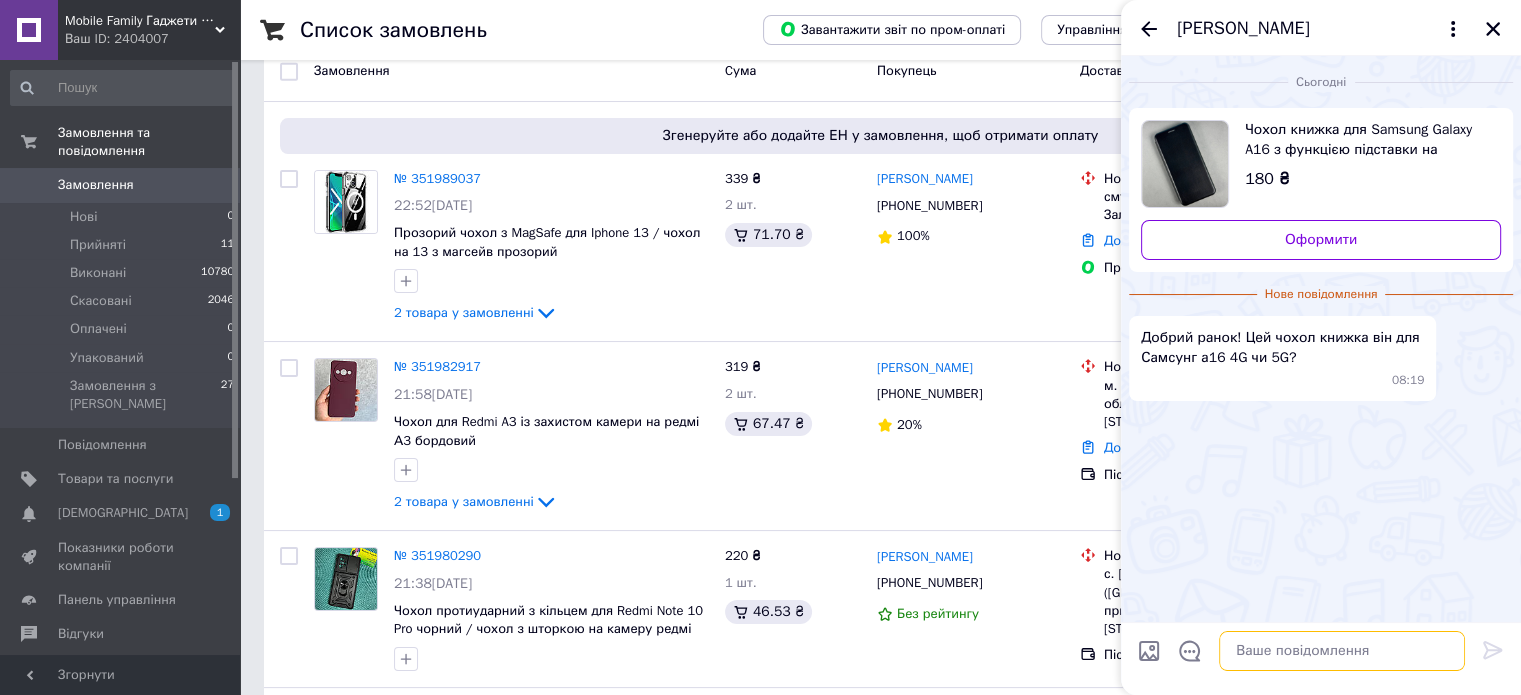 click at bounding box center (1342, 651) 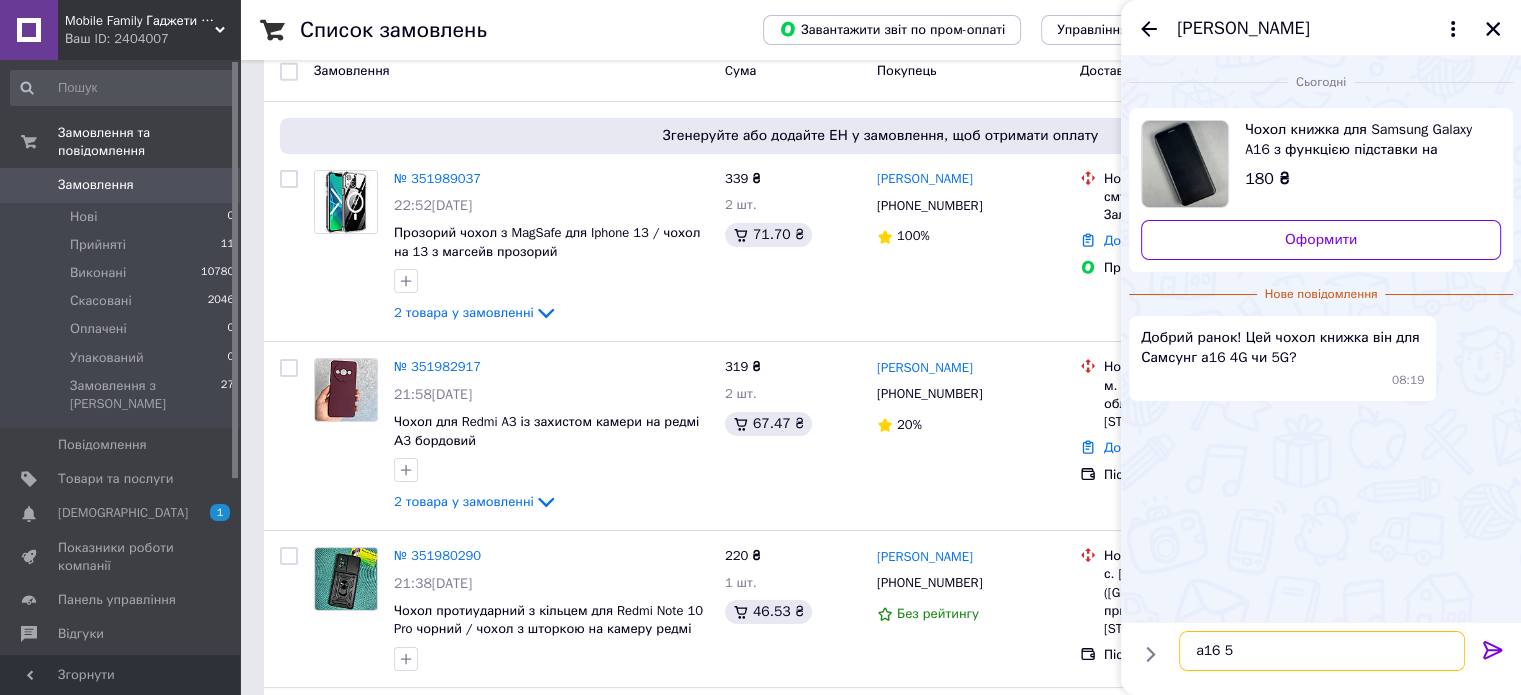 type on "a16 5G" 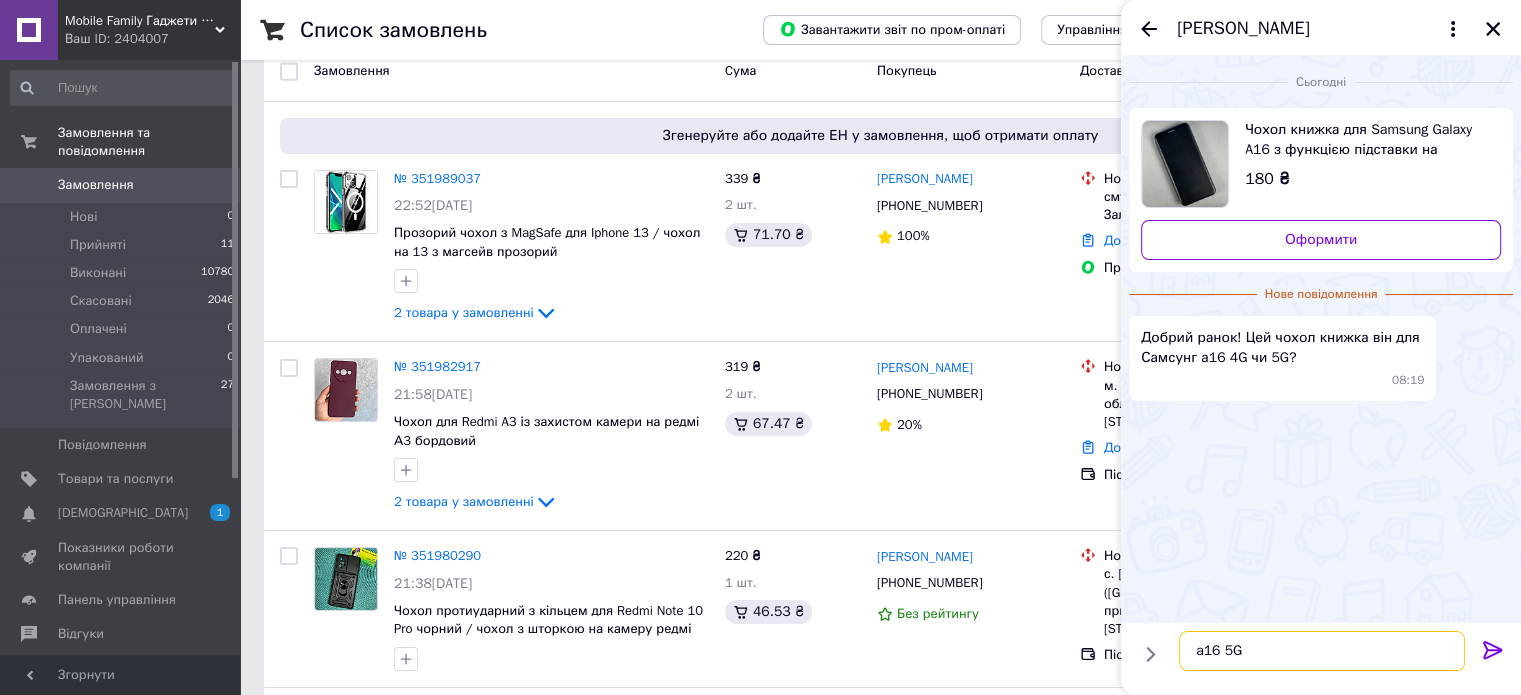 type 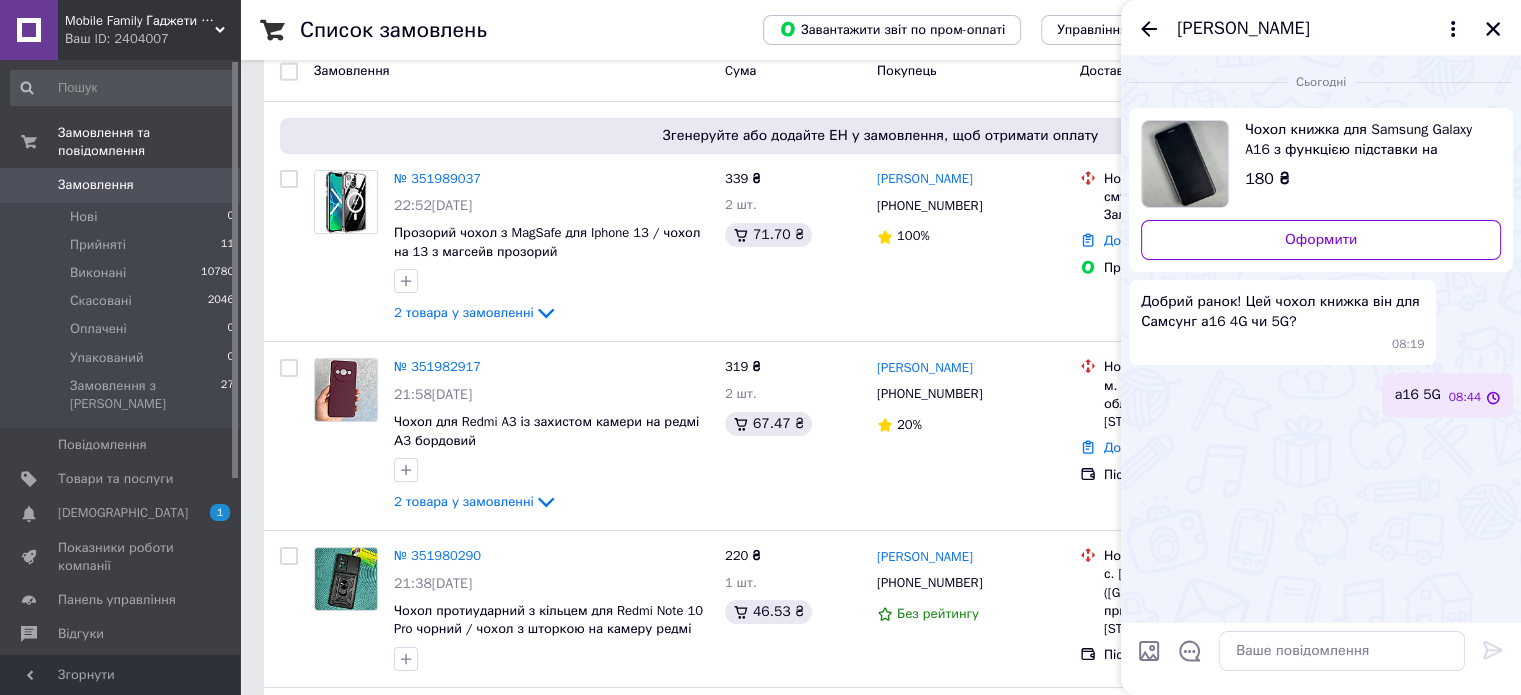 click on "Чохол книжка для Samsung Galaxy A16 з функцією підставки на самунг а16 чорний 180 ₴ Оформити Добрий ранок! Цей чохол книжка він для Самсунг а16 4G чи 5G? 08:19 a16 5G 08:44" at bounding box center (1321, 263) 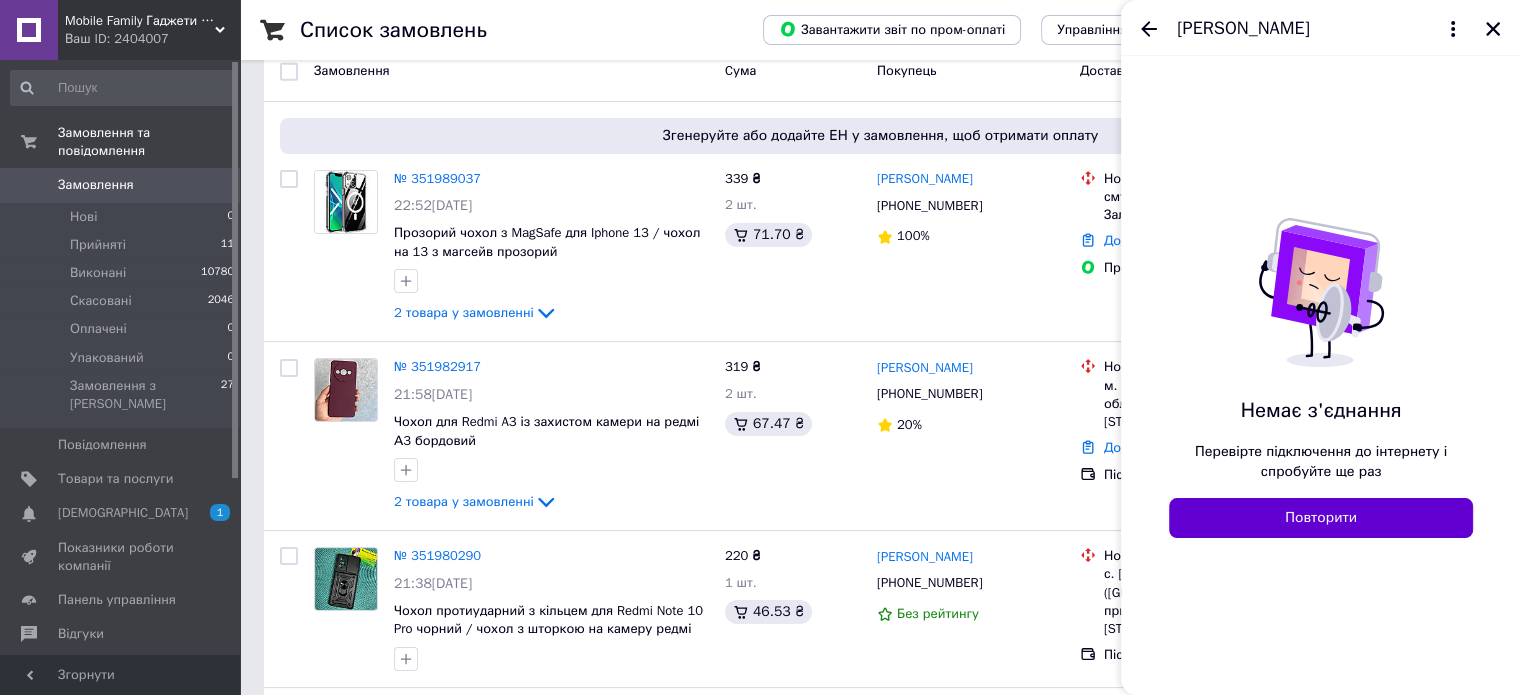 click on "Повторити" at bounding box center (1321, 518) 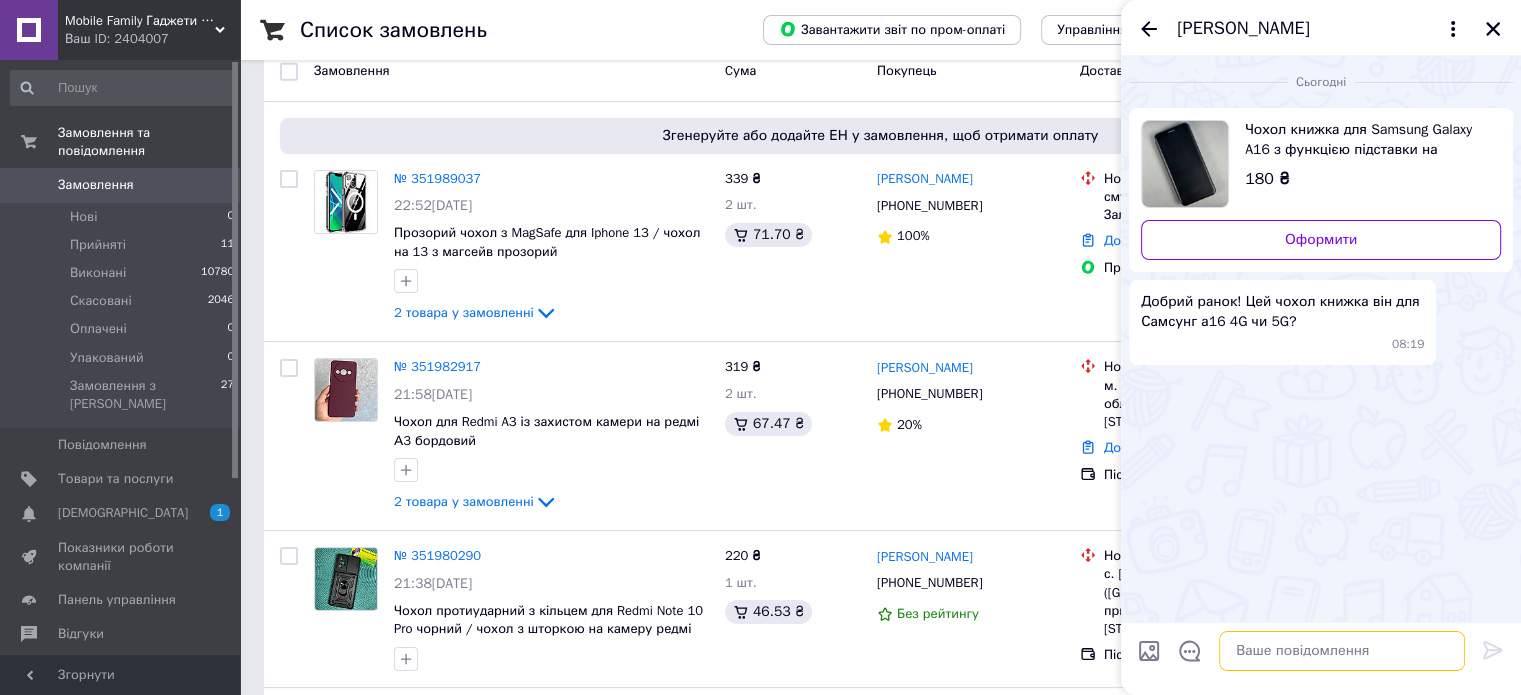 click at bounding box center [1342, 651] 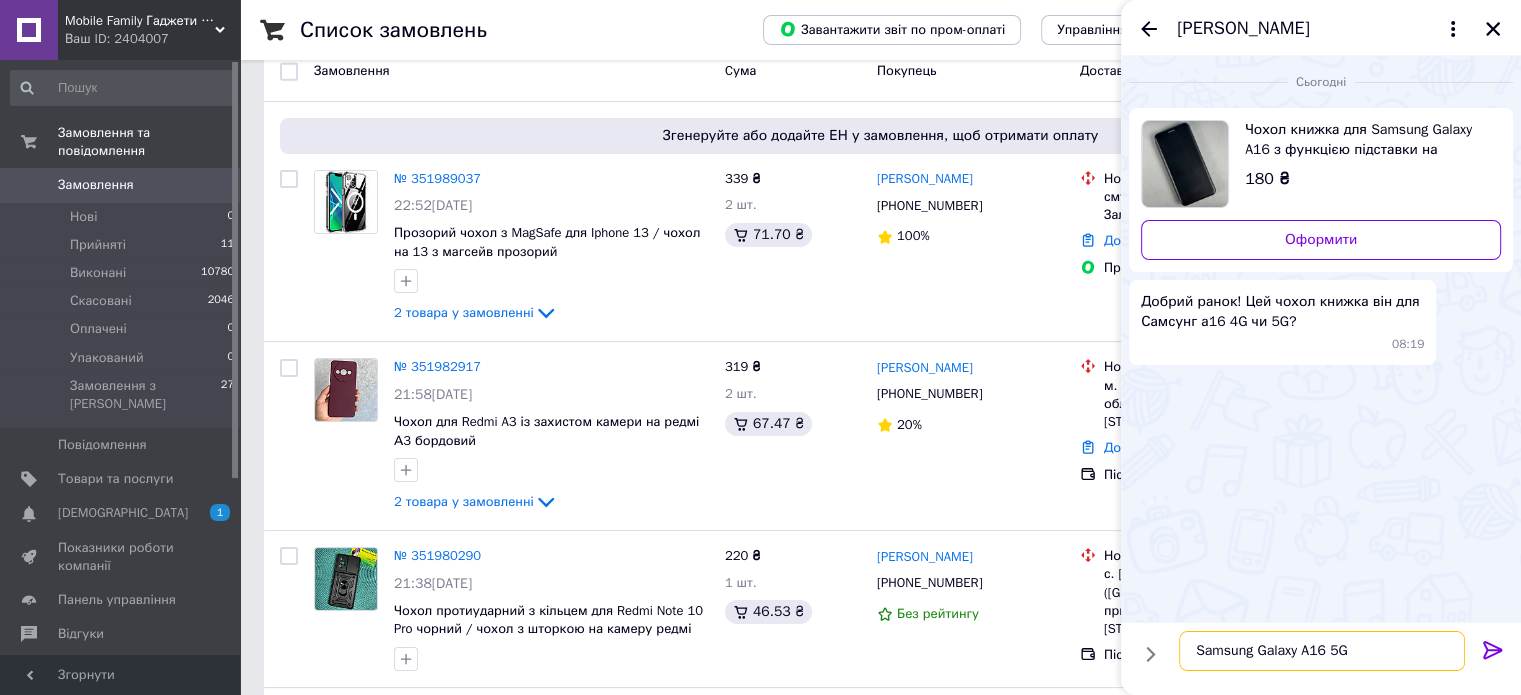 type 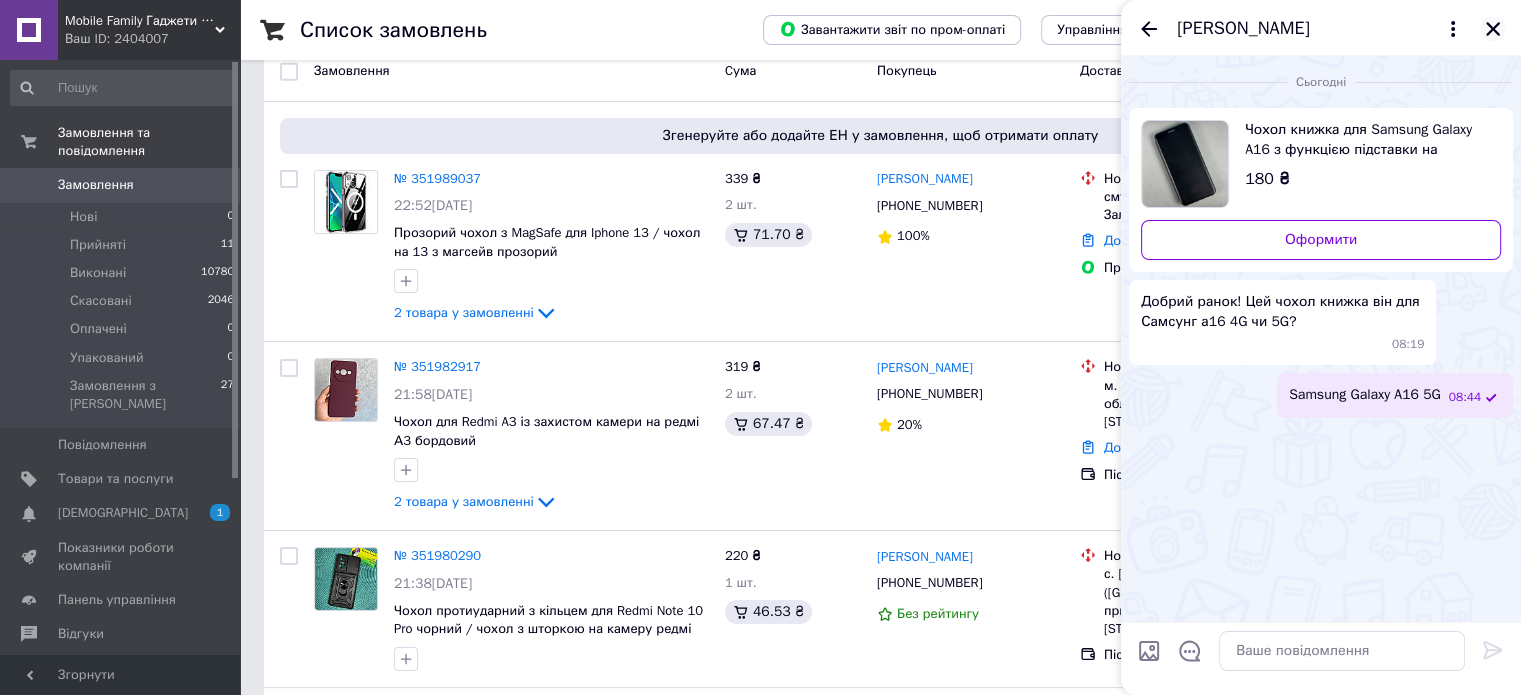 click 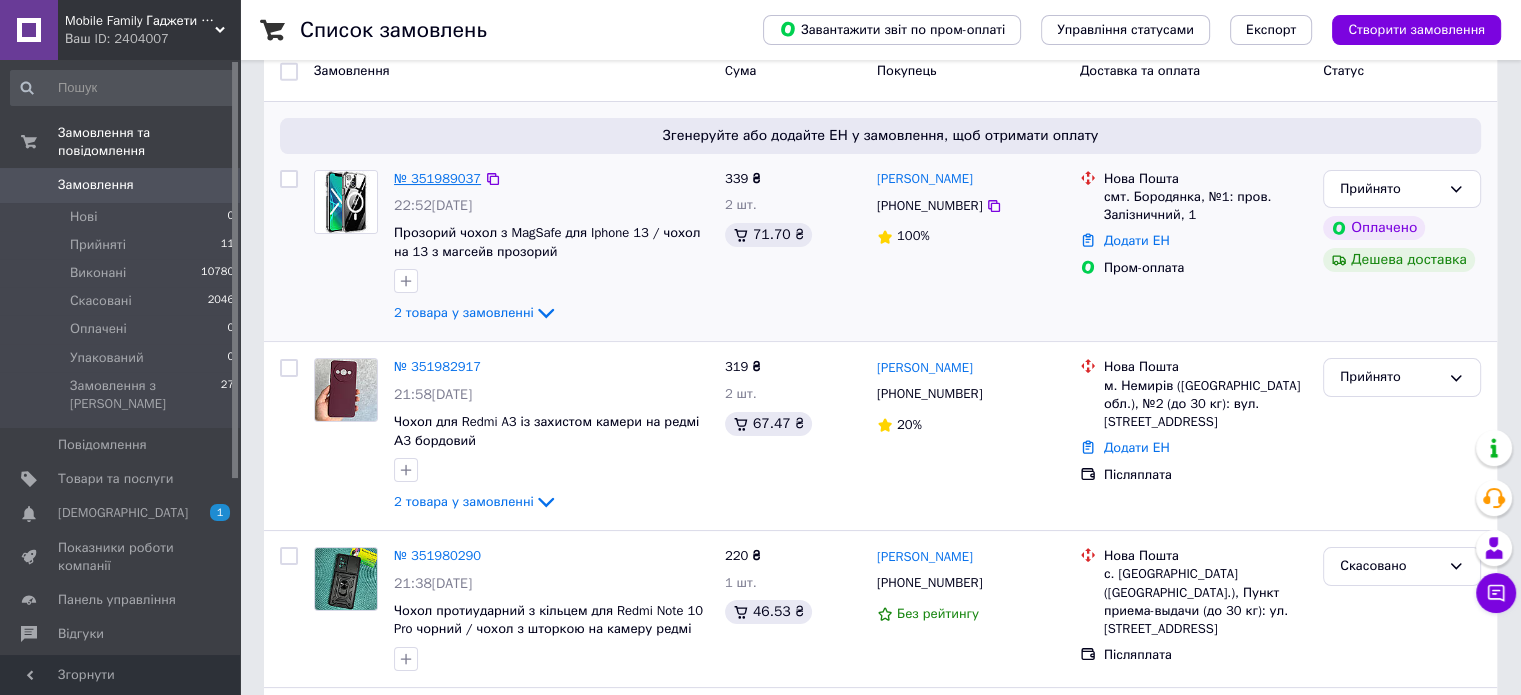 click on "№ 351989037" at bounding box center (437, 178) 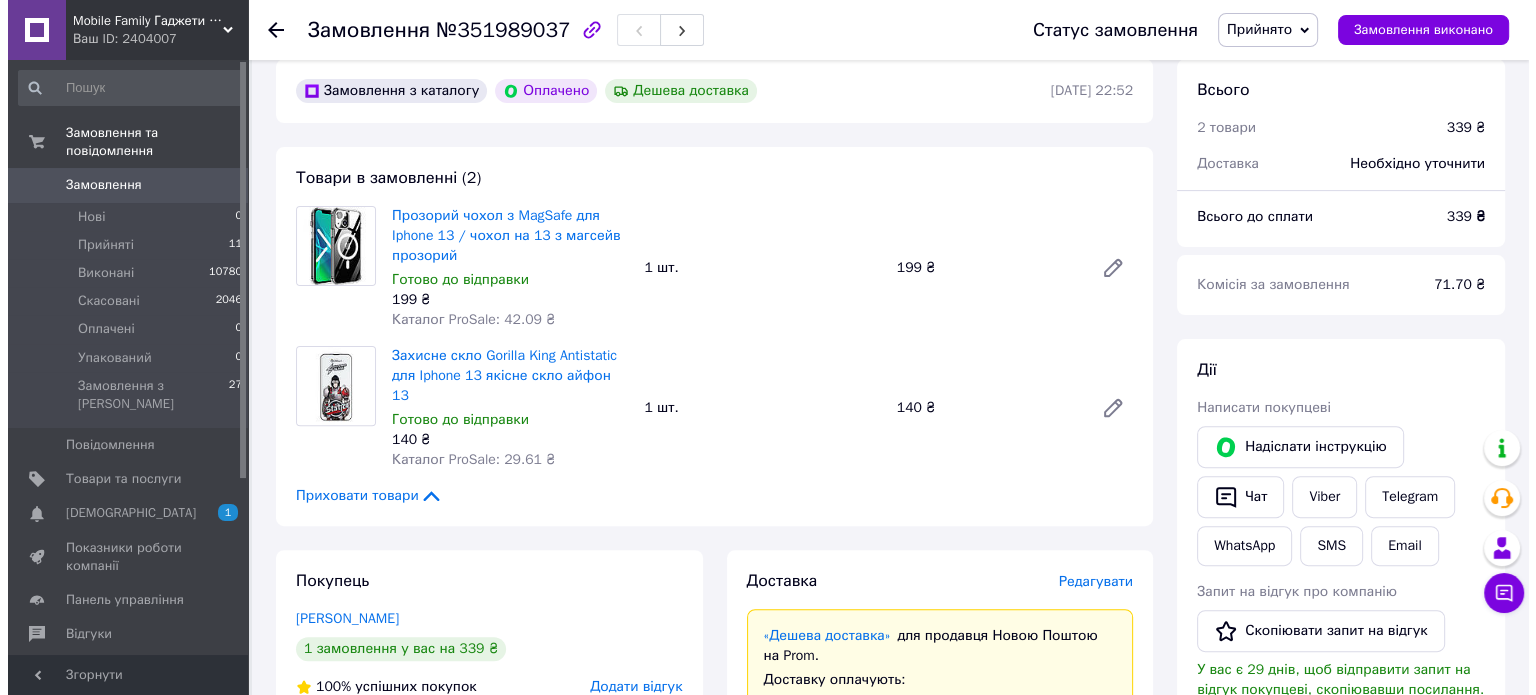 scroll, scrollTop: 858, scrollLeft: 0, axis: vertical 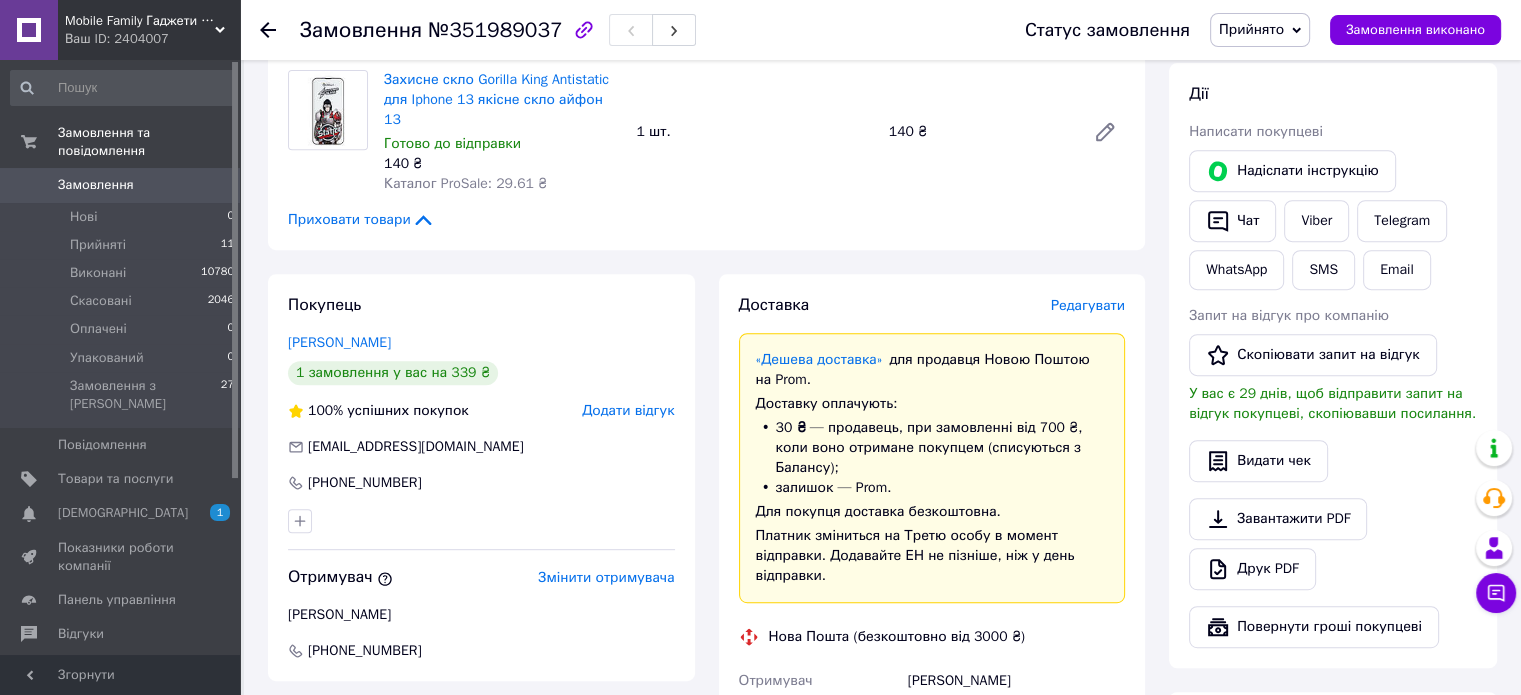 click on "Редагувати" at bounding box center [1088, 305] 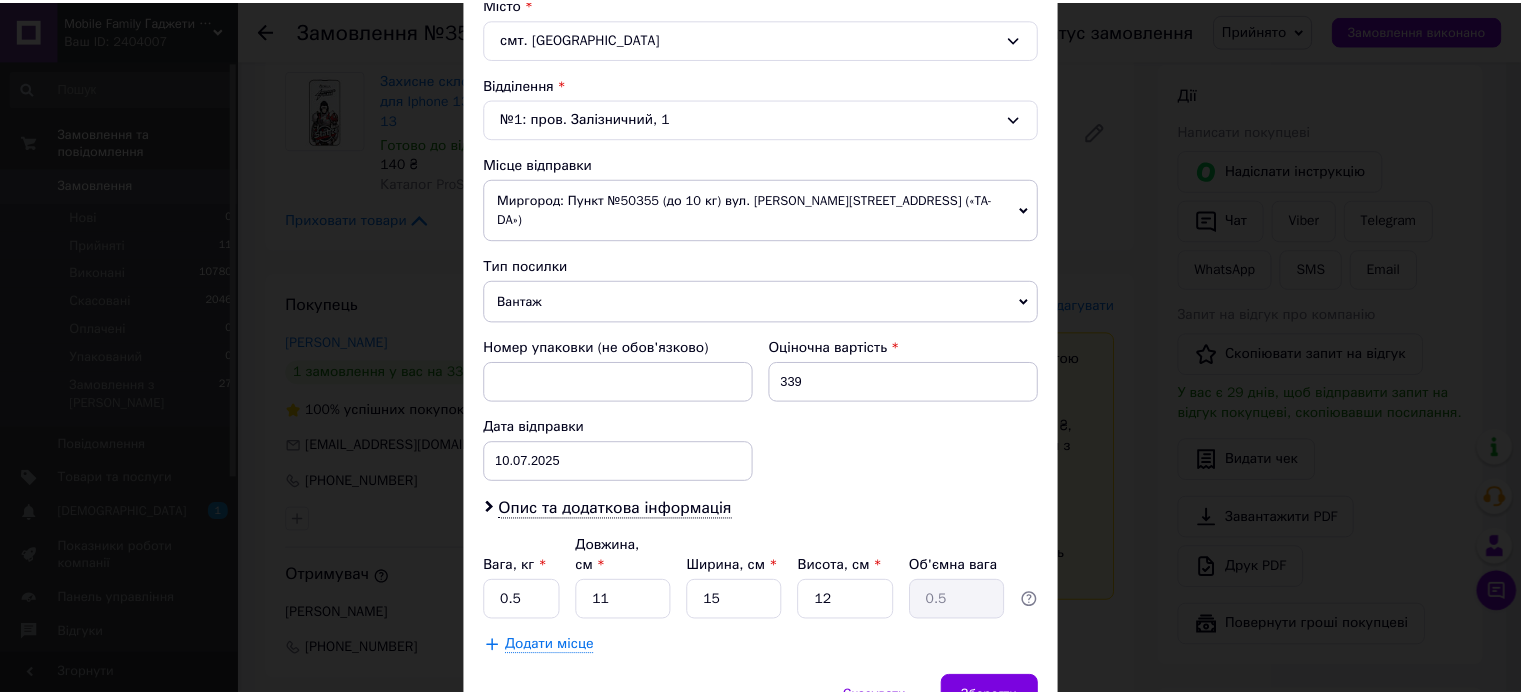 scroll, scrollTop: 627, scrollLeft: 0, axis: vertical 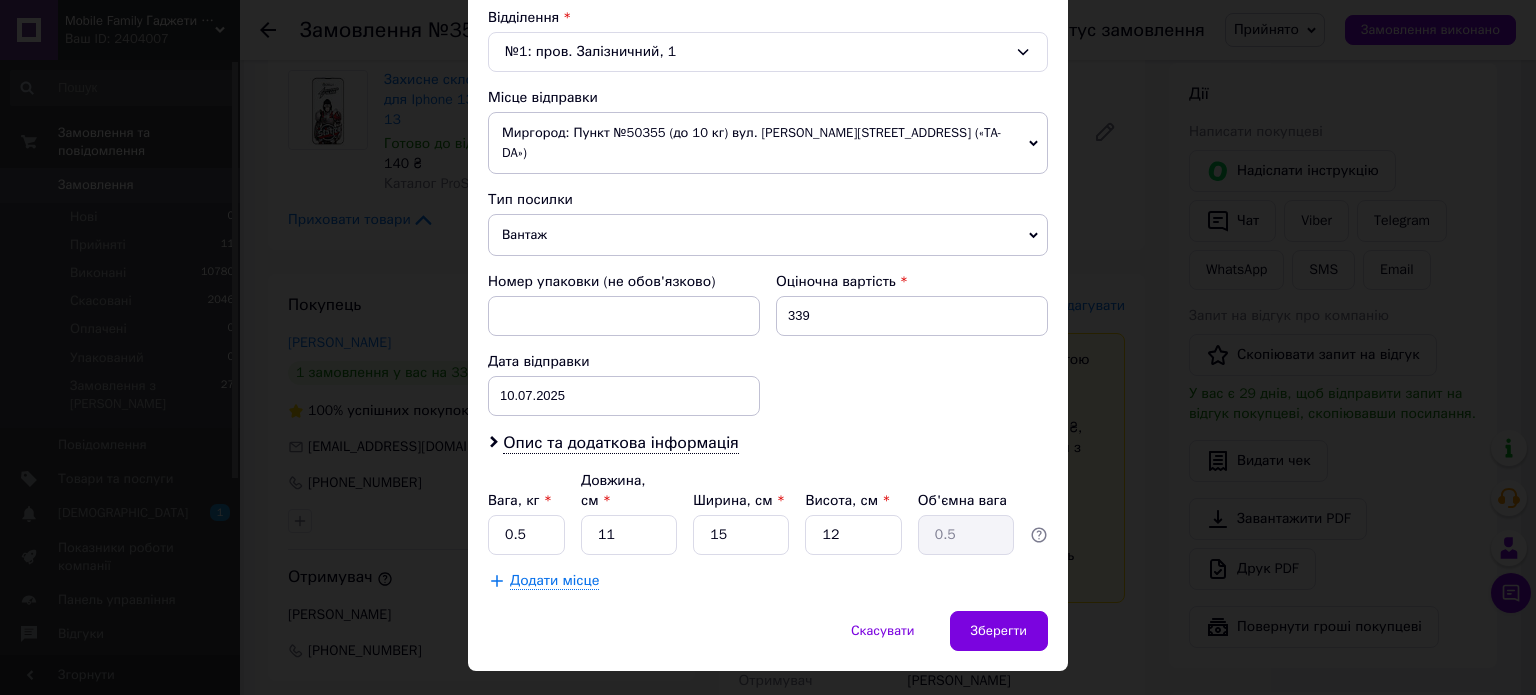 click on "Миргород: Пункт №50355 (до 10 кг) вул. [PERSON_NAME][STREET_ADDRESS] («TA-DA»)" at bounding box center [768, 143] 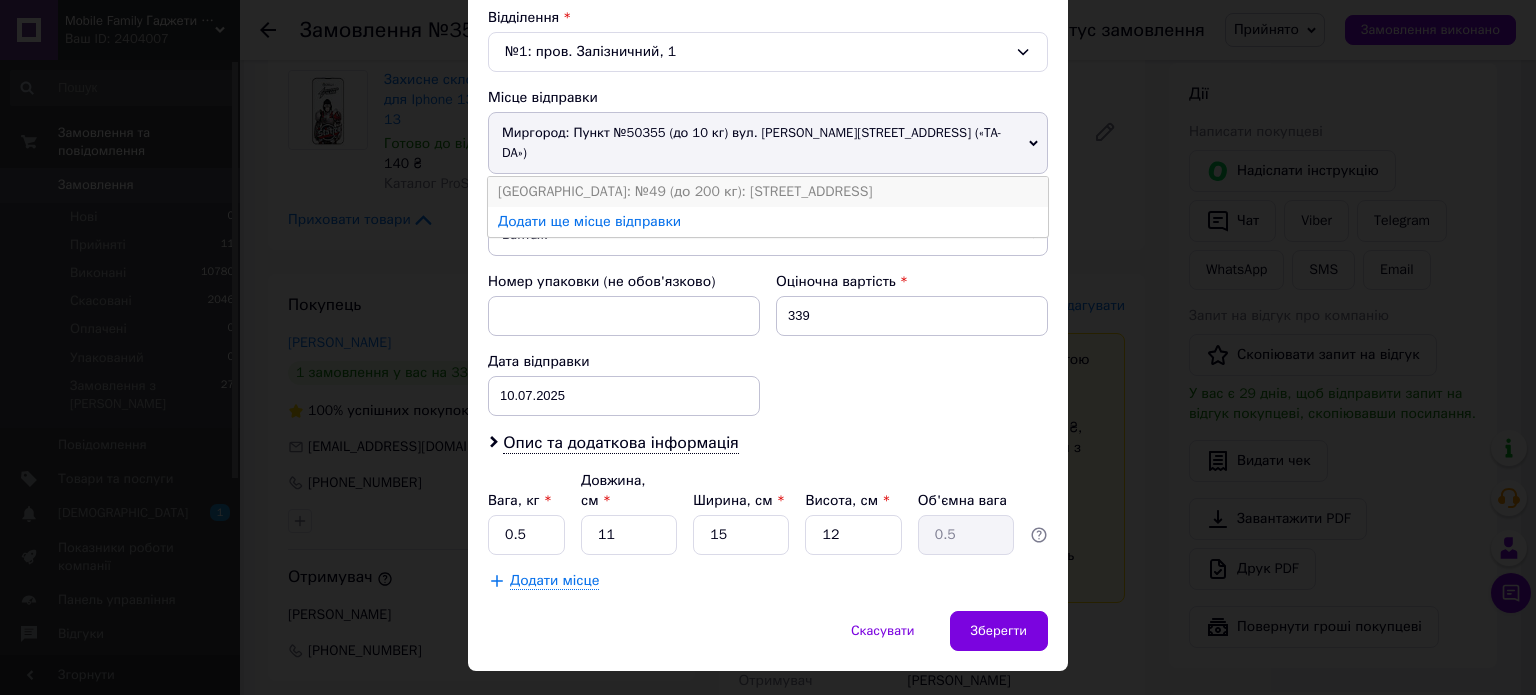 click on "[GEOGRAPHIC_DATA]: №49 (до 200 кг): [STREET_ADDRESS]" at bounding box center [768, 192] 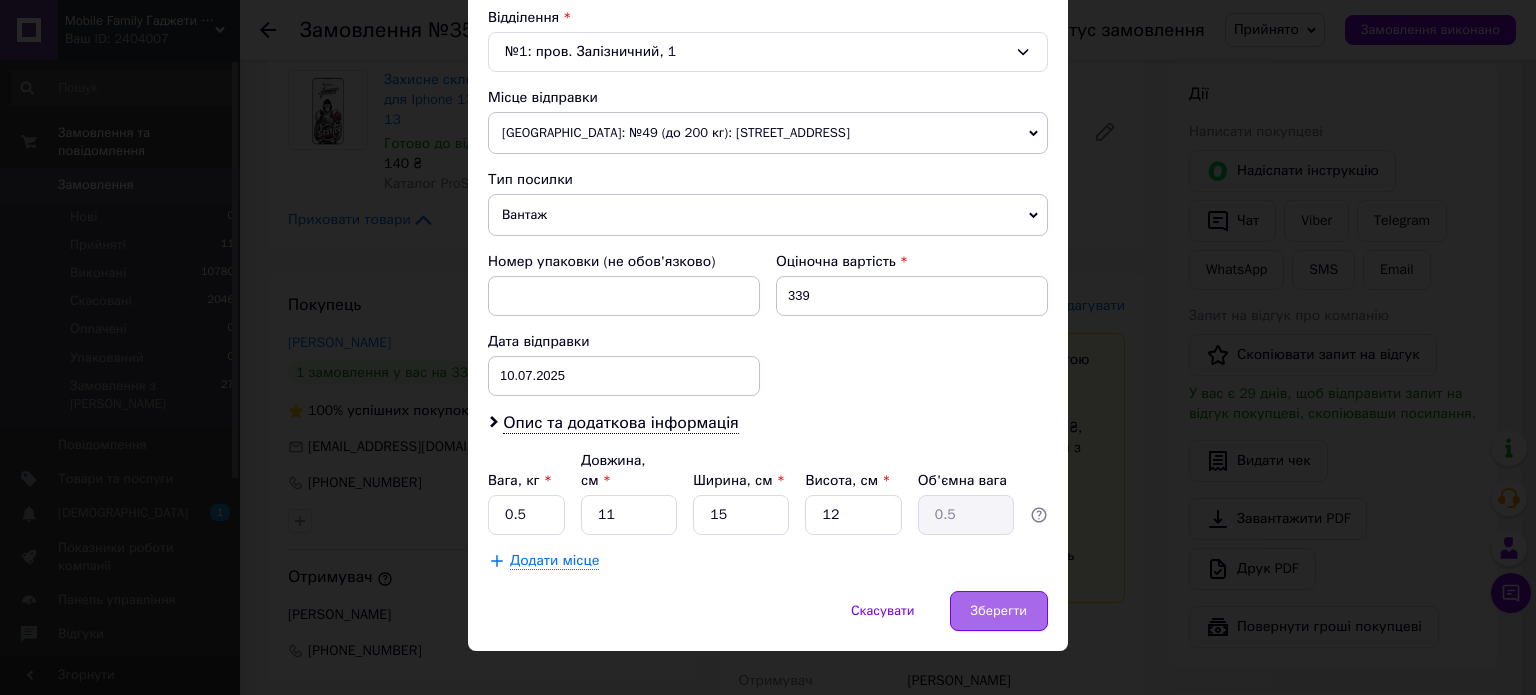 click on "Зберегти" at bounding box center (999, 611) 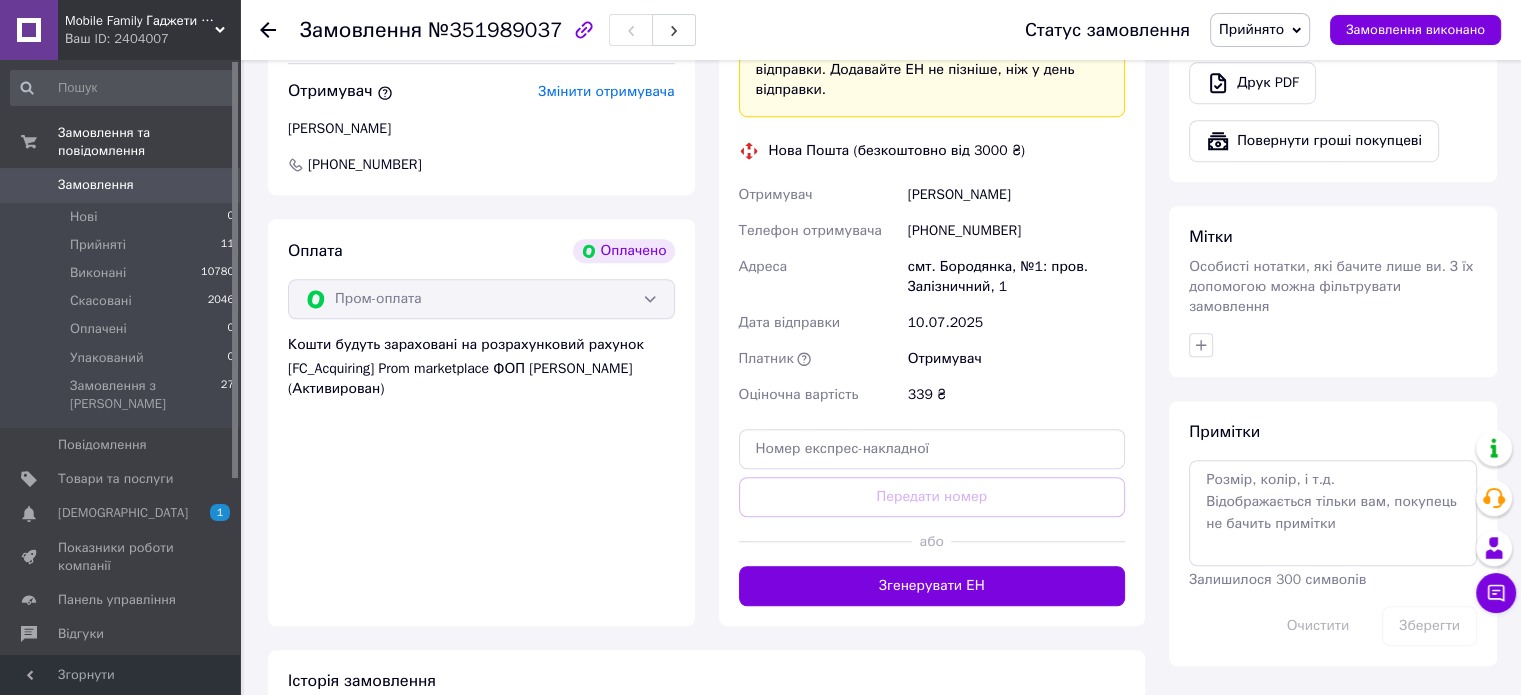 scroll, scrollTop: 1340, scrollLeft: 0, axis: vertical 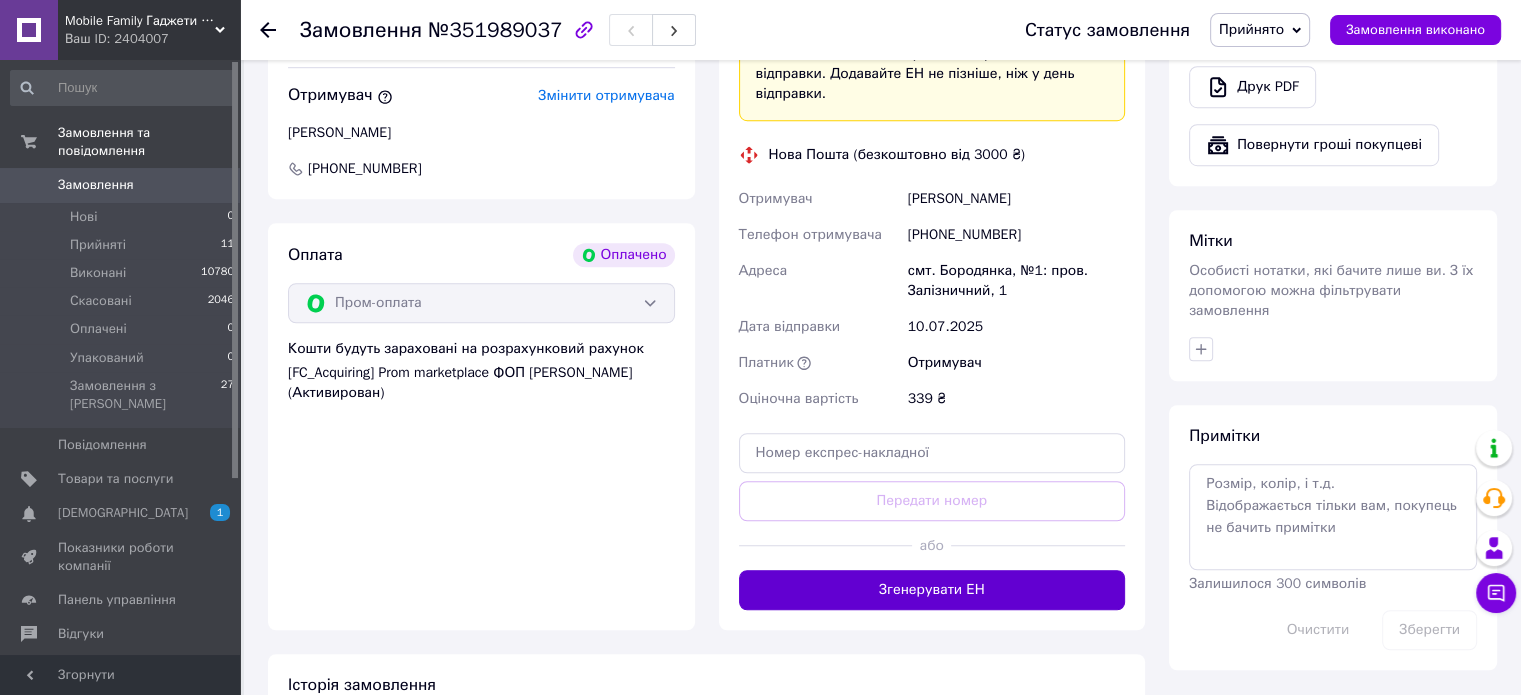 click on "Згенерувати ЕН" at bounding box center (932, 590) 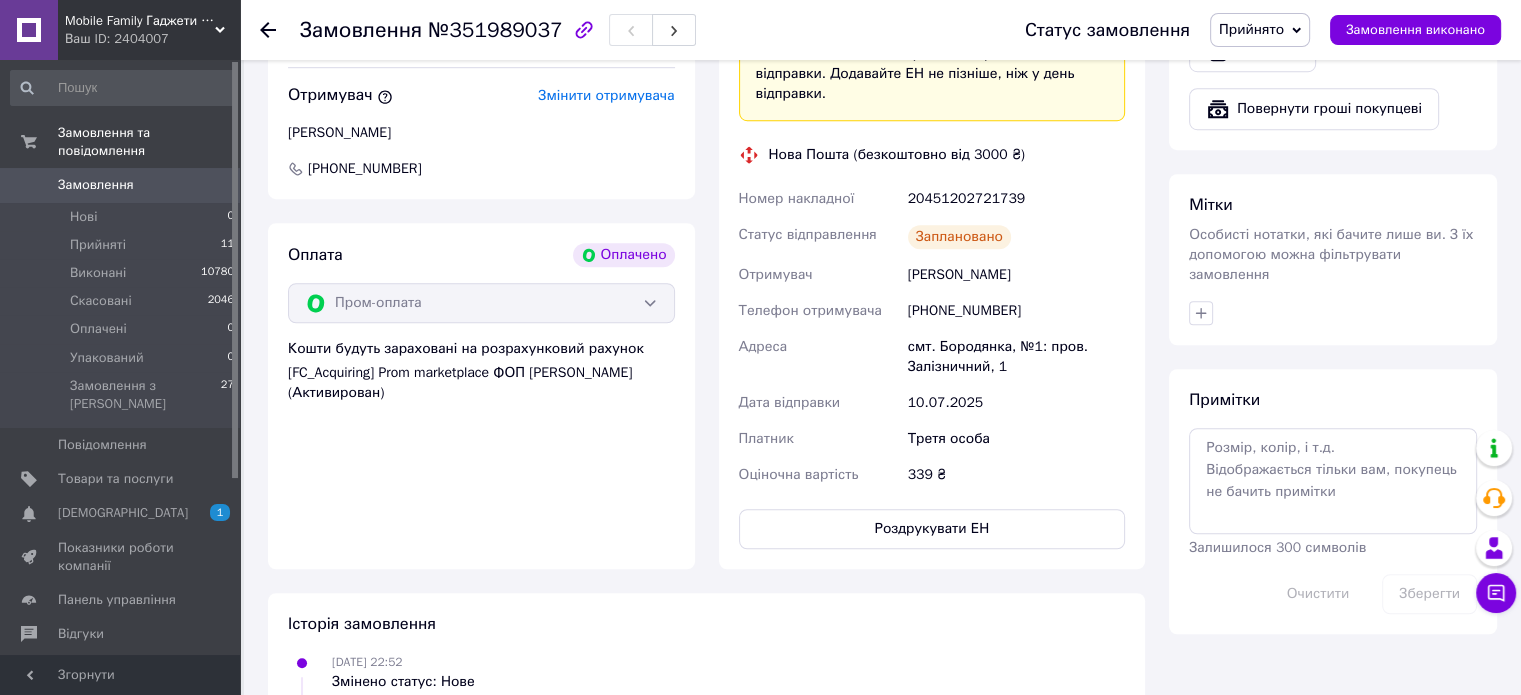 click on "20451202721739" at bounding box center [1016, 199] 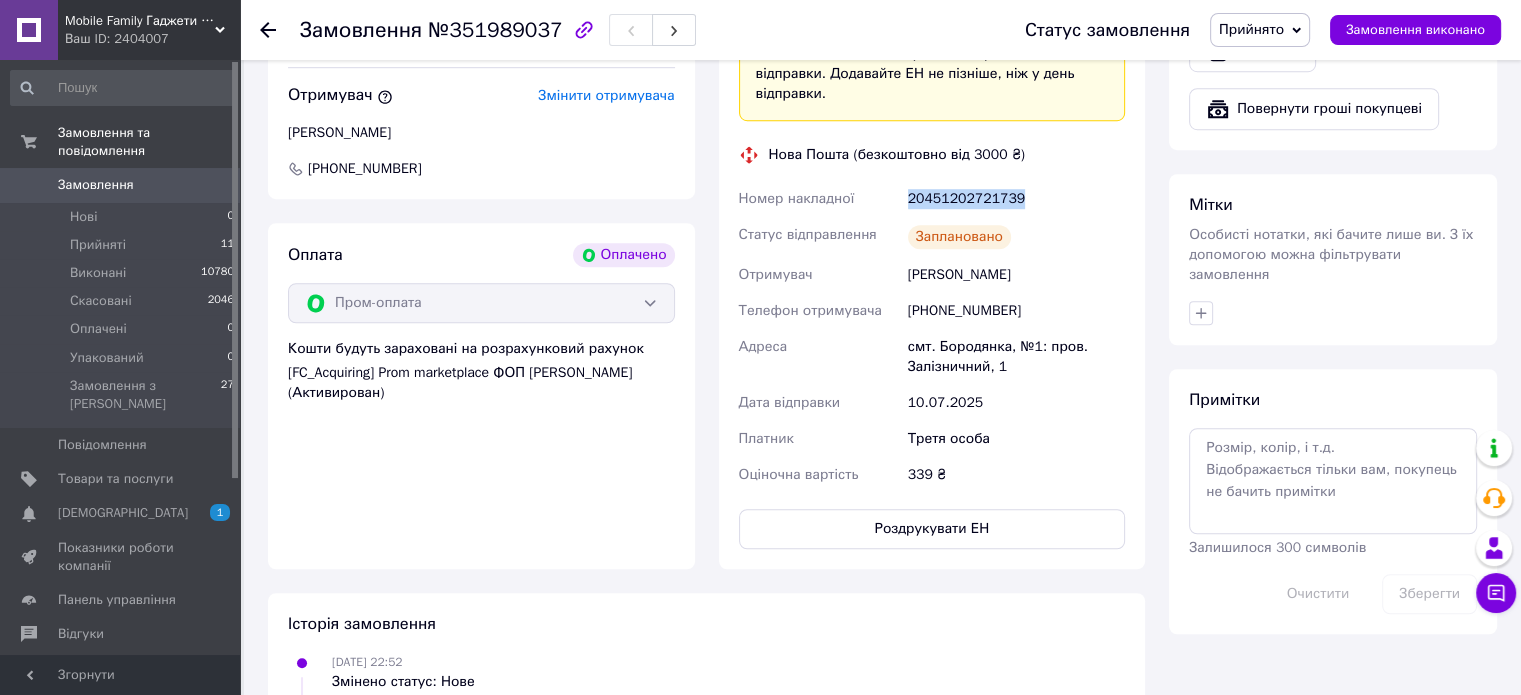 click on "20451202721739" at bounding box center [1016, 199] 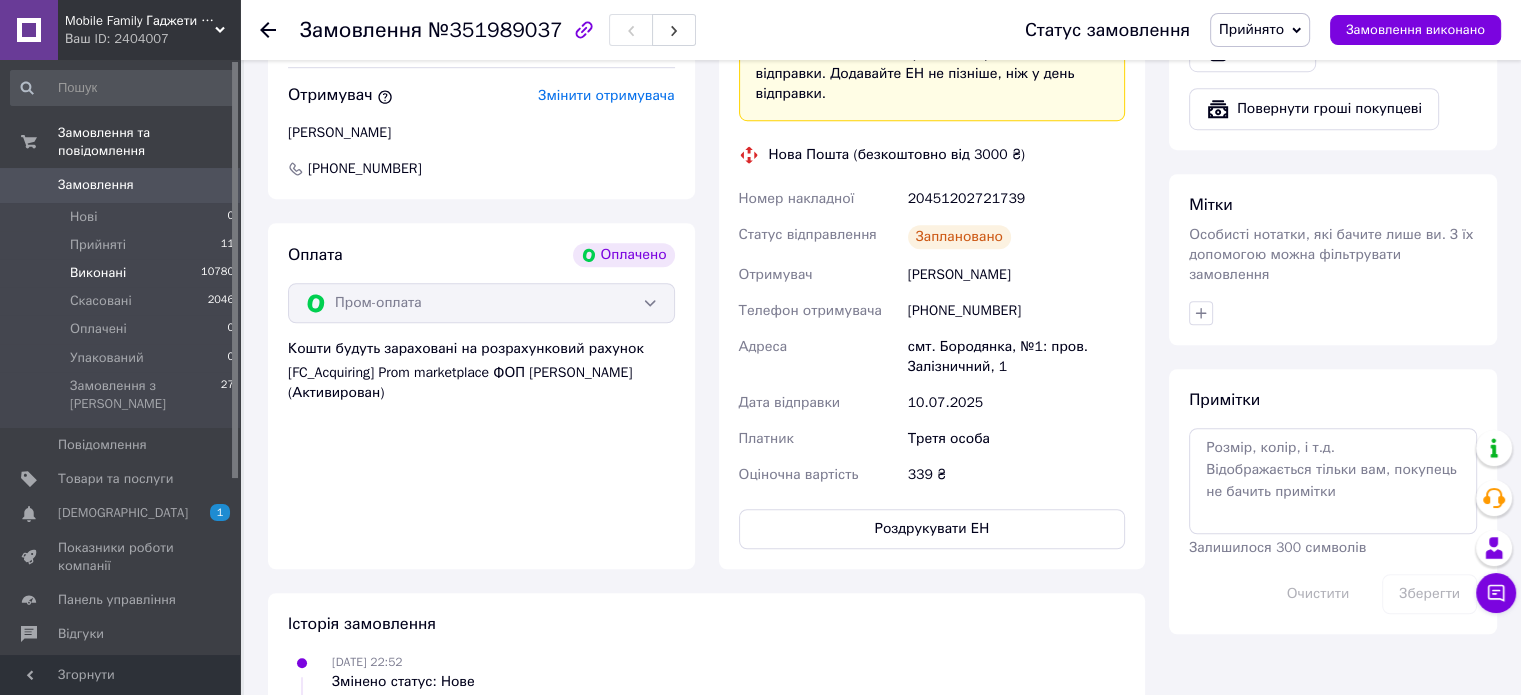click on "Виконані 10780" at bounding box center [123, 273] 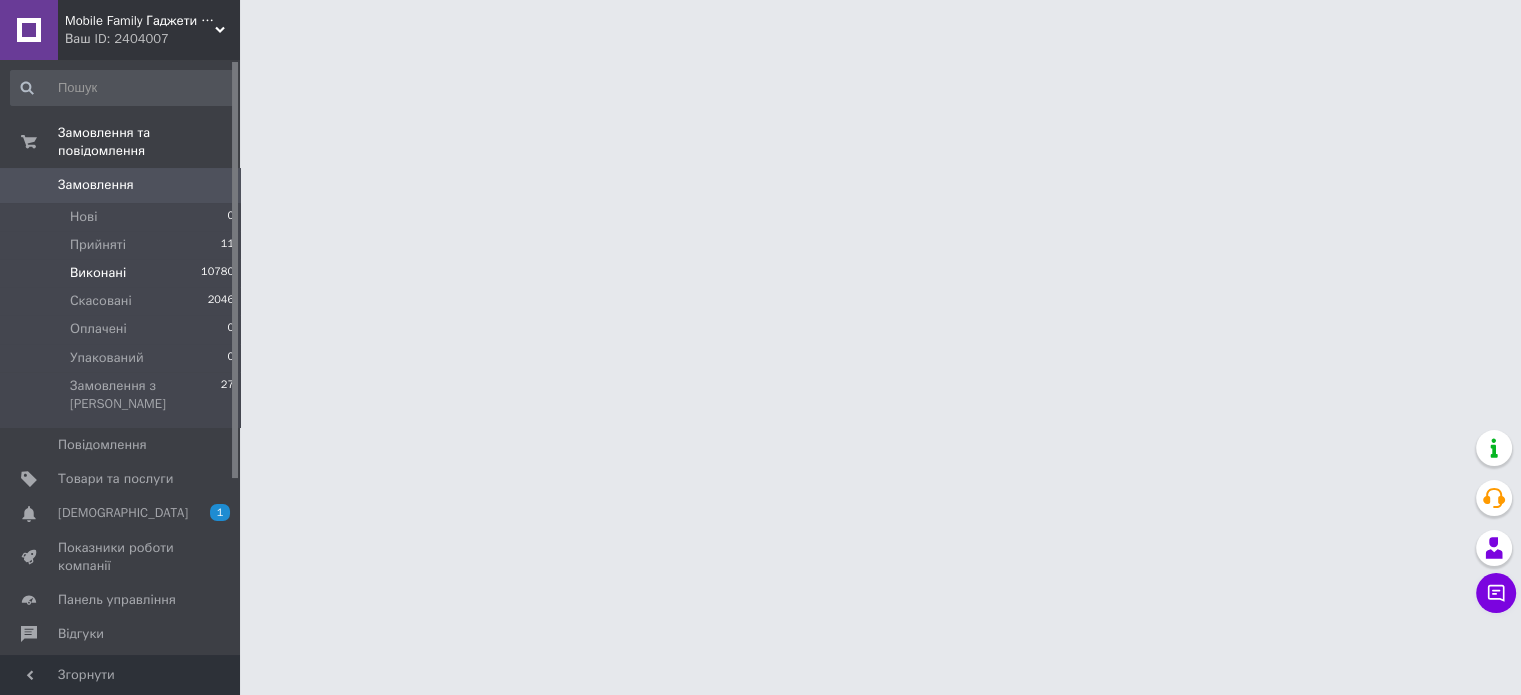 scroll, scrollTop: 0, scrollLeft: 0, axis: both 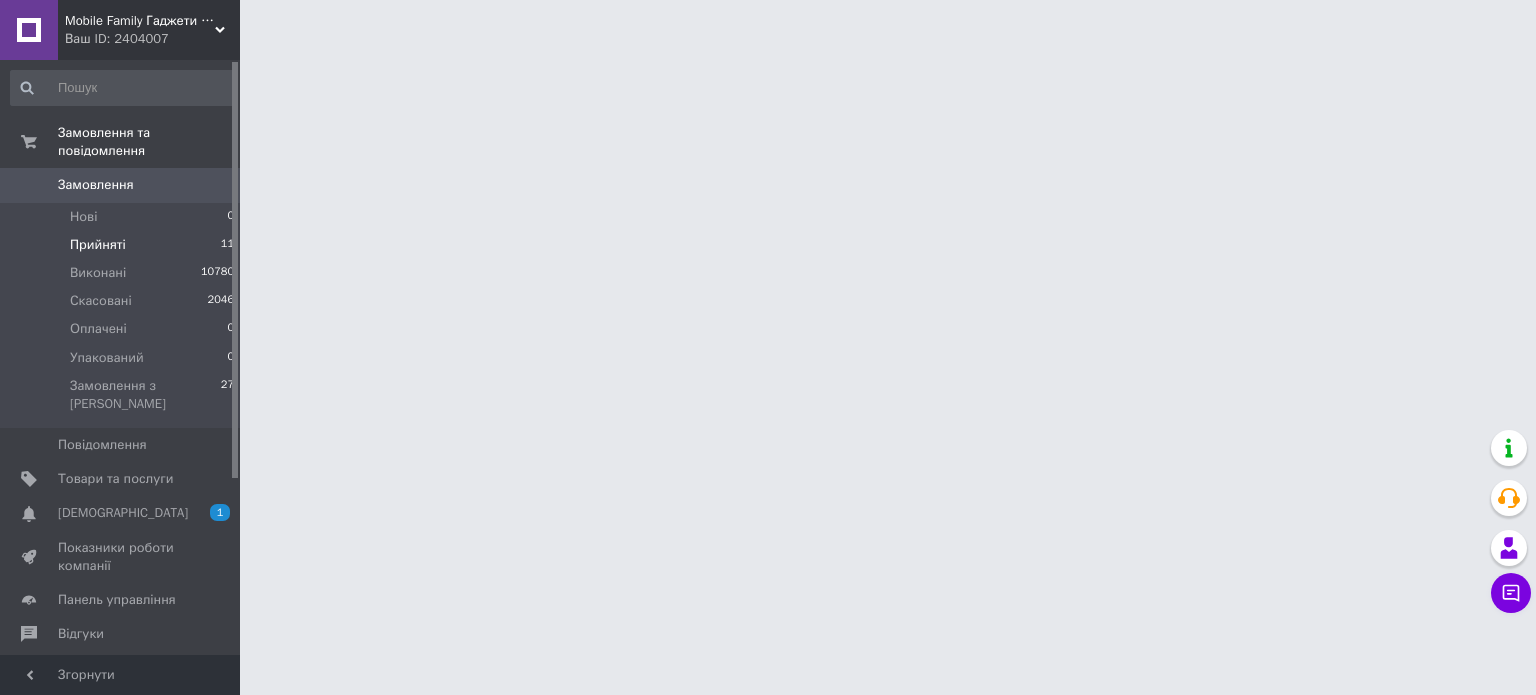 click on "Прийняті 11" at bounding box center (123, 245) 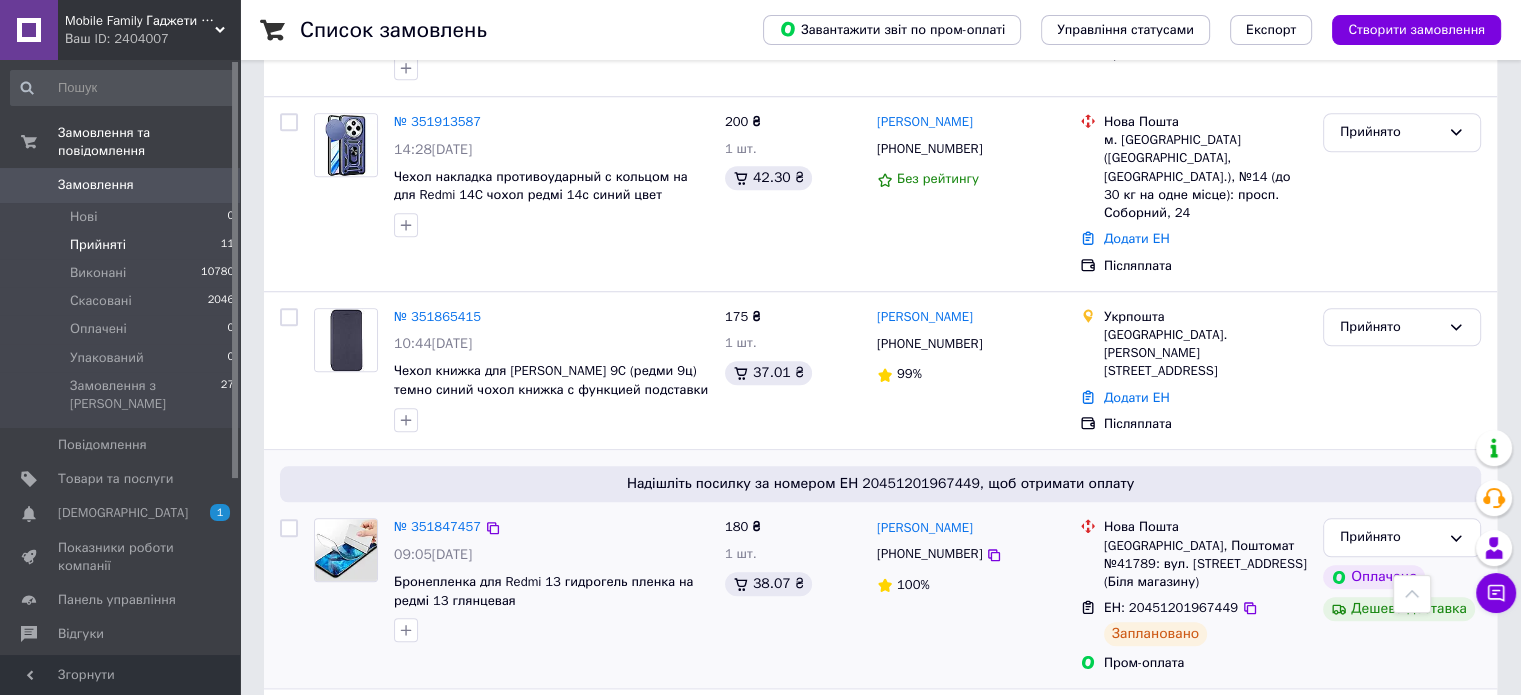 scroll, scrollTop: 1676, scrollLeft: 0, axis: vertical 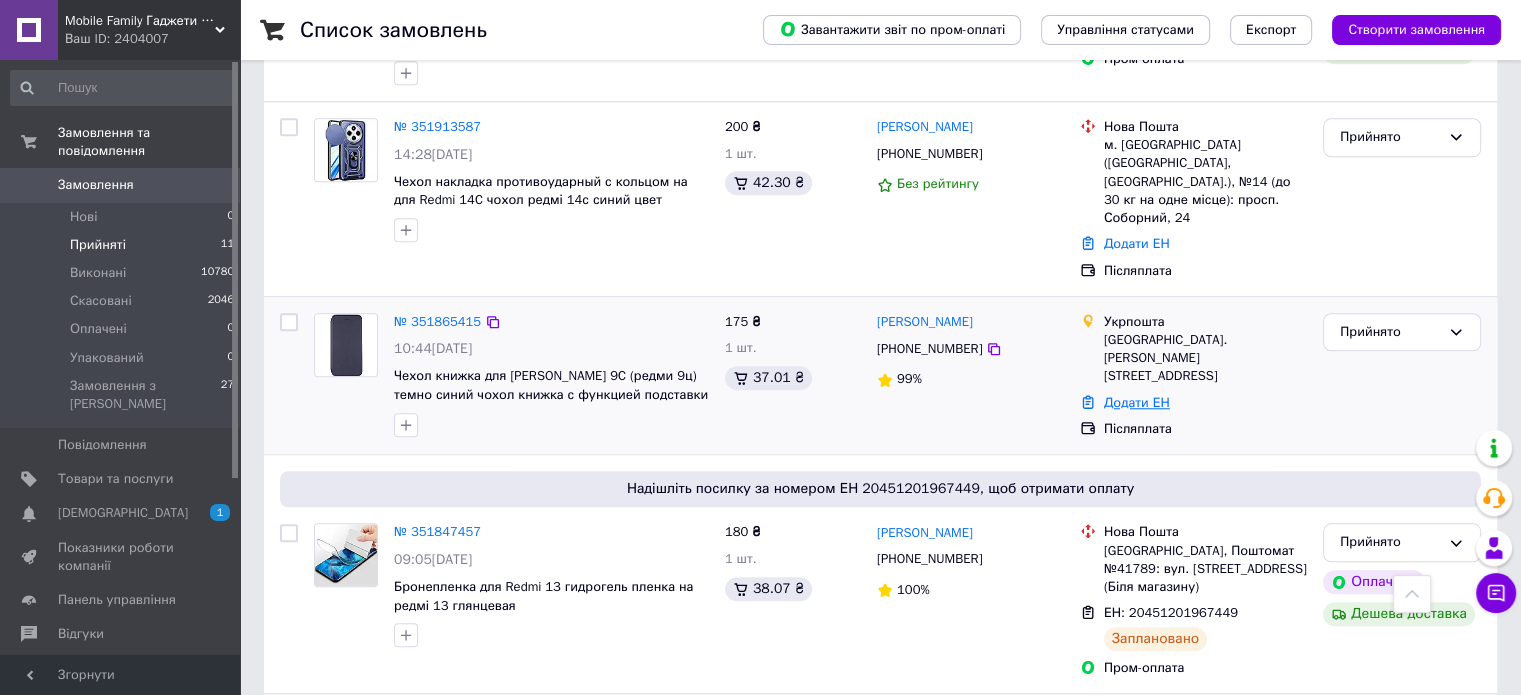 click on "Додати ЕН" at bounding box center (1137, 402) 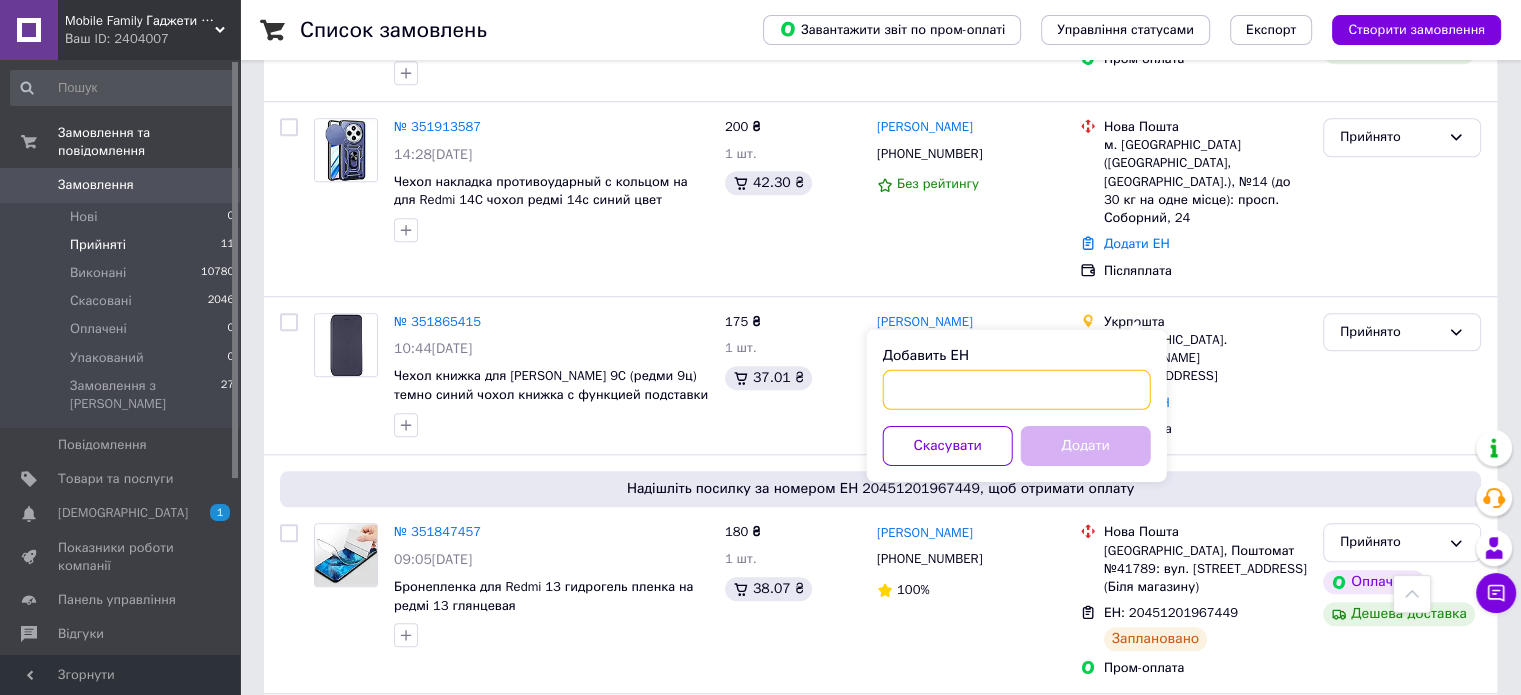 click on "Добавить ЕН" at bounding box center (1017, 390) 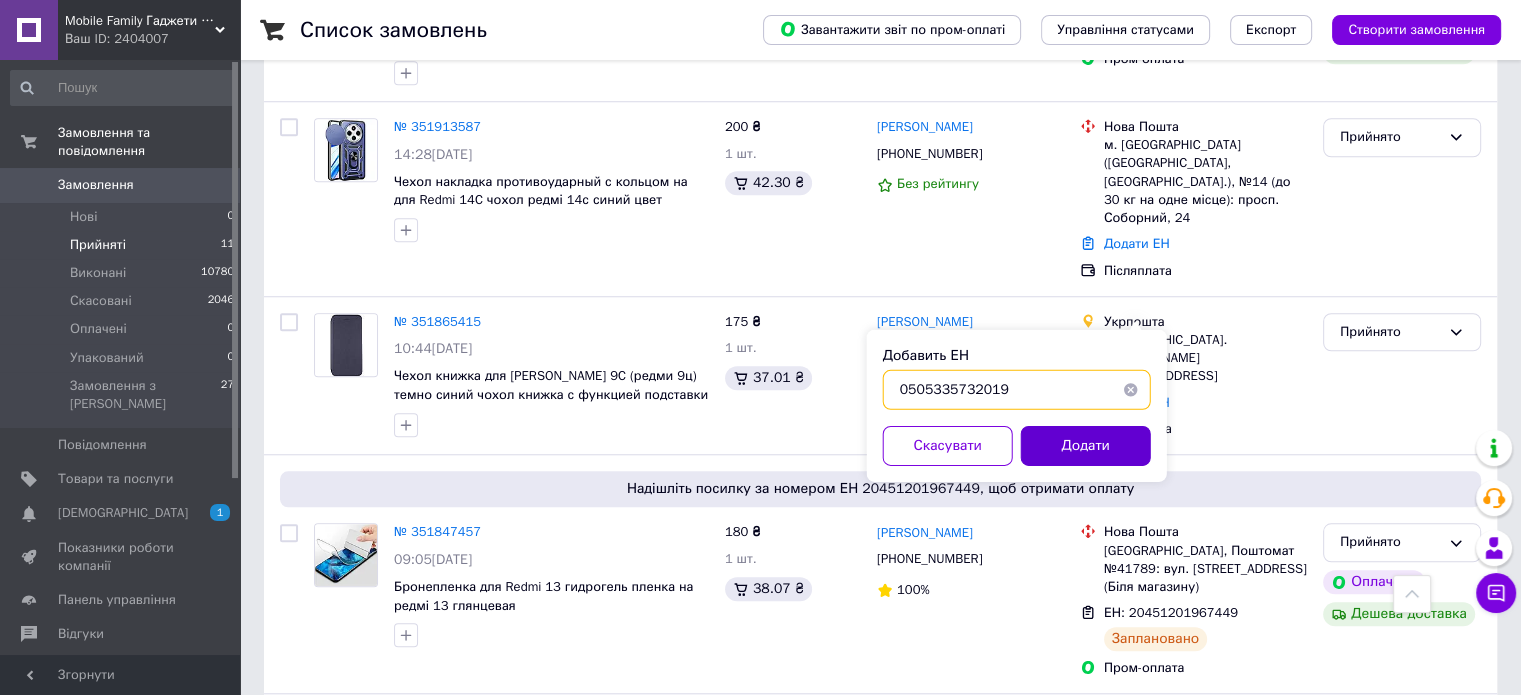 type on "0505335732019" 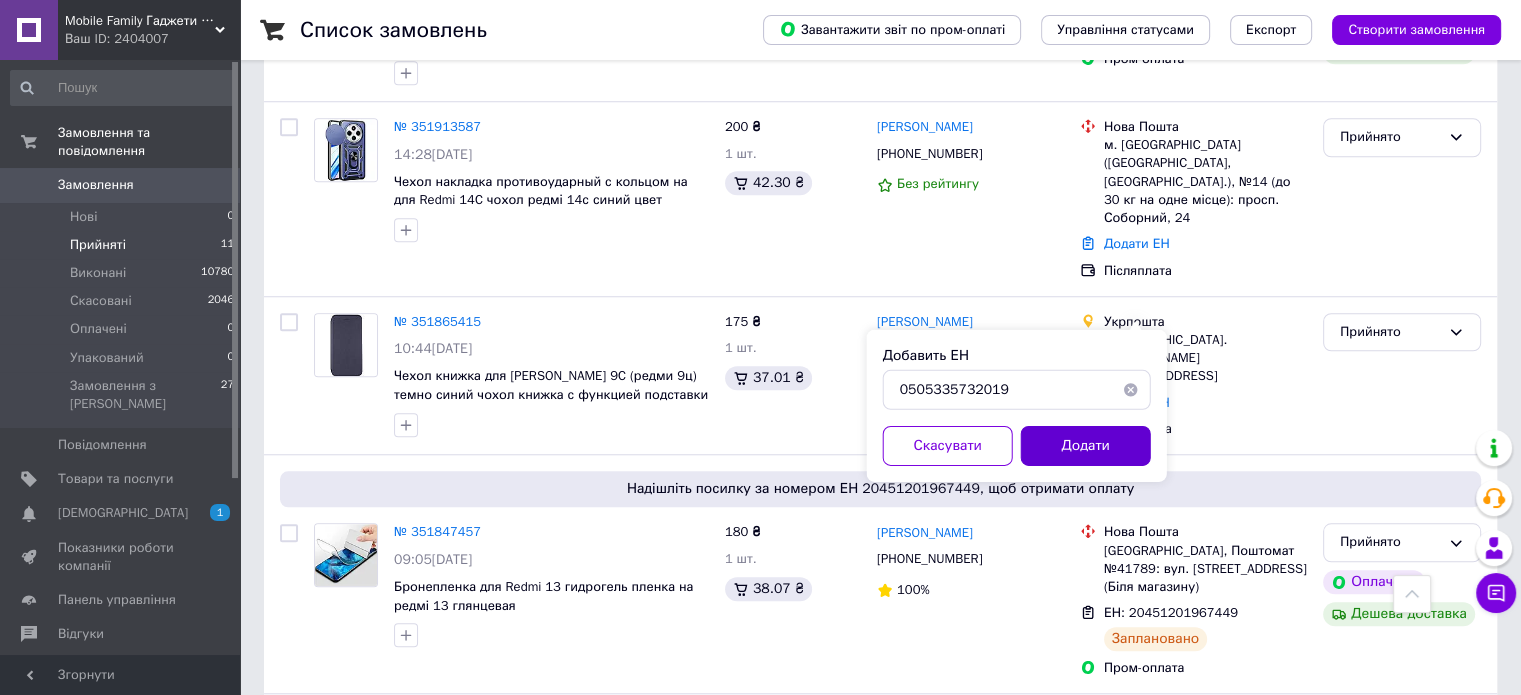 click on "Додати" at bounding box center [1086, 446] 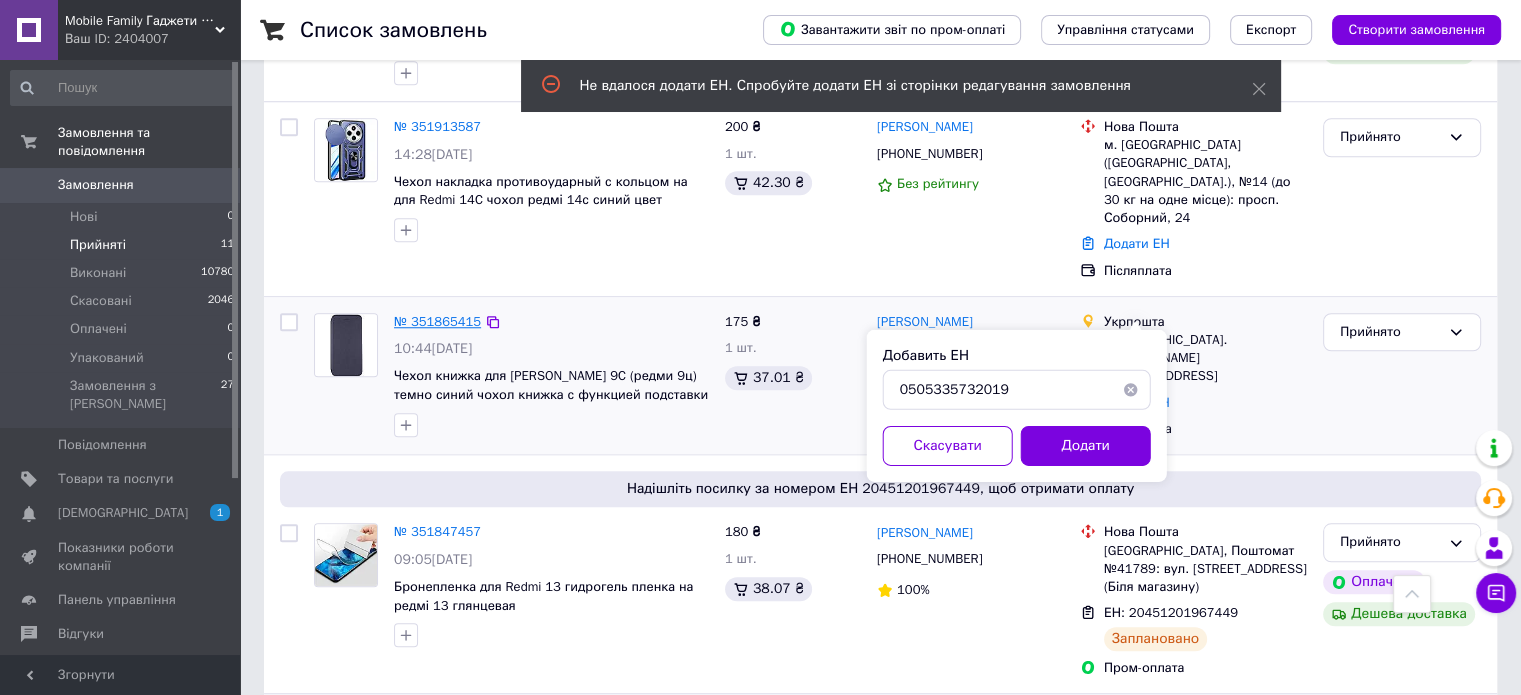 click on "№ 351865415" at bounding box center (437, 321) 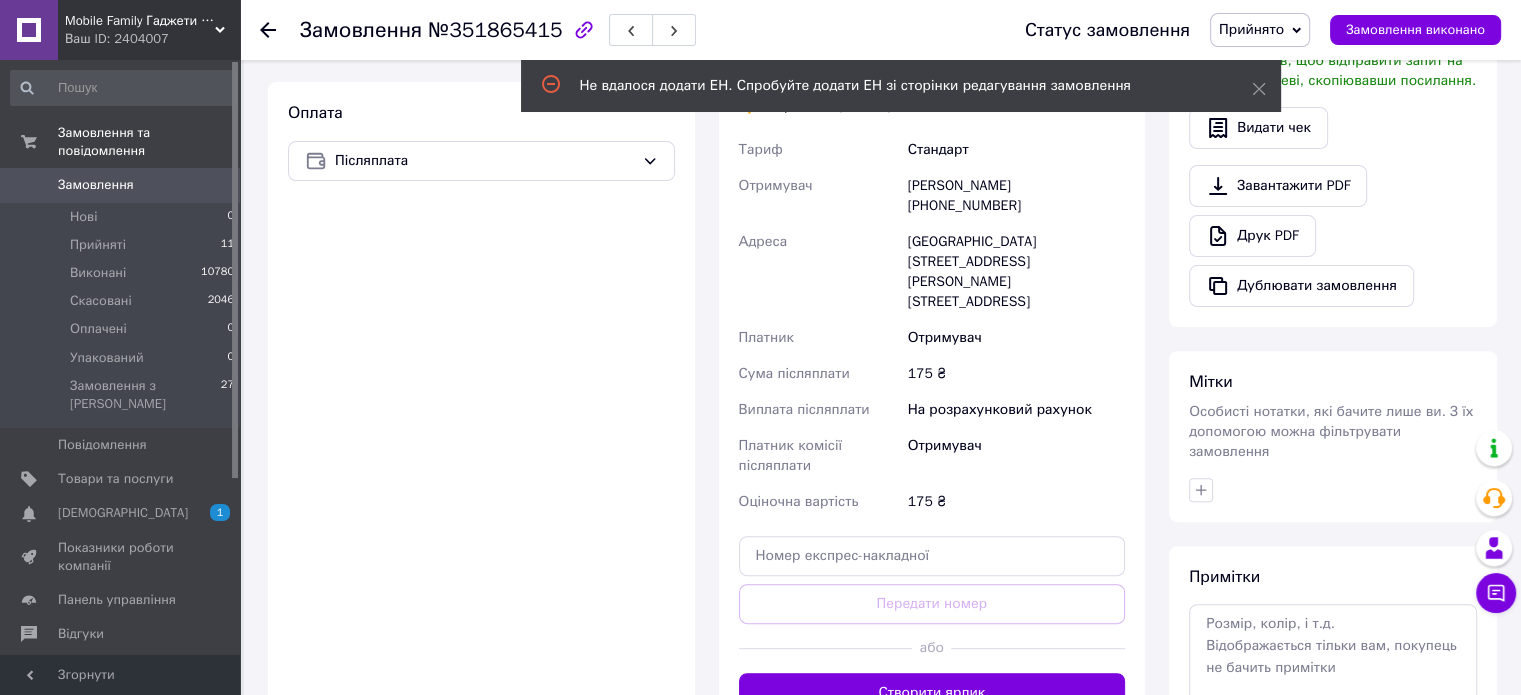 scroll, scrollTop: 619, scrollLeft: 0, axis: vertical 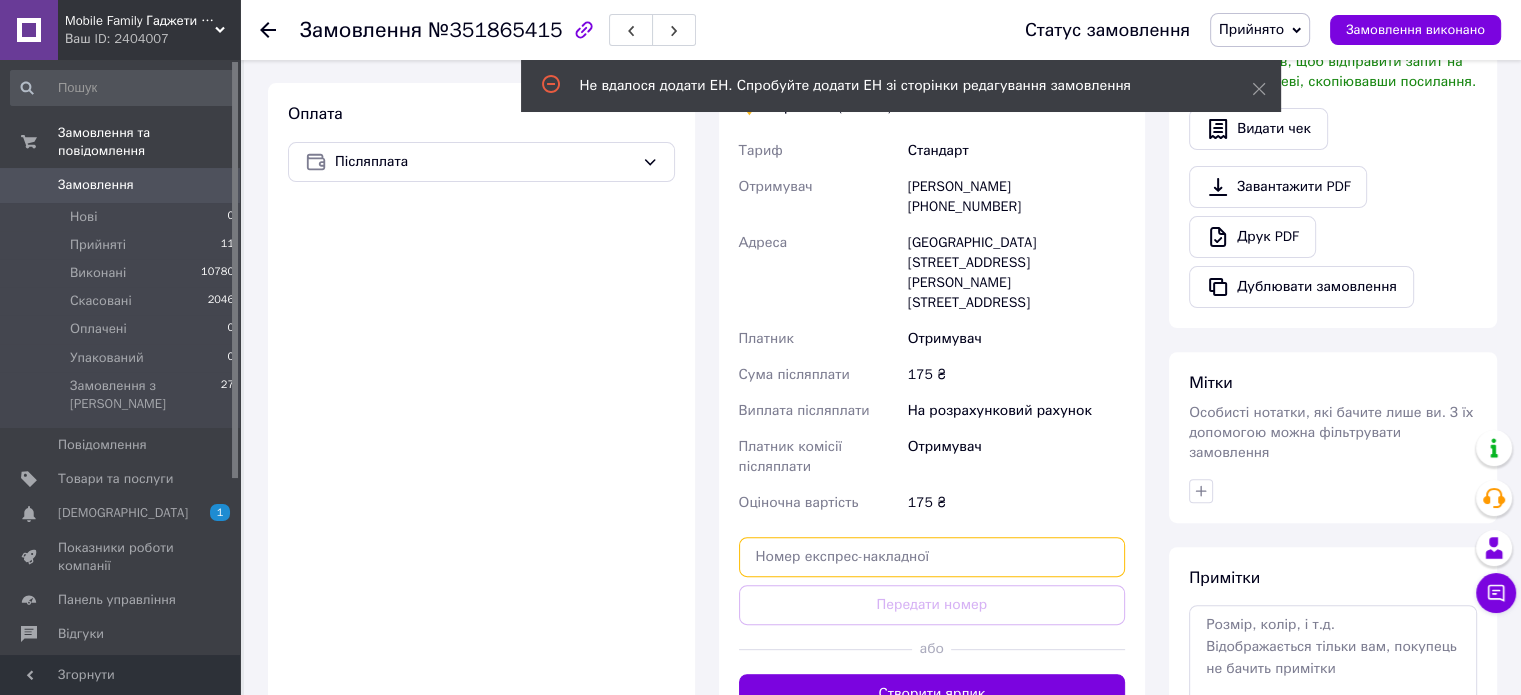 click at bounding box center [932, 557] 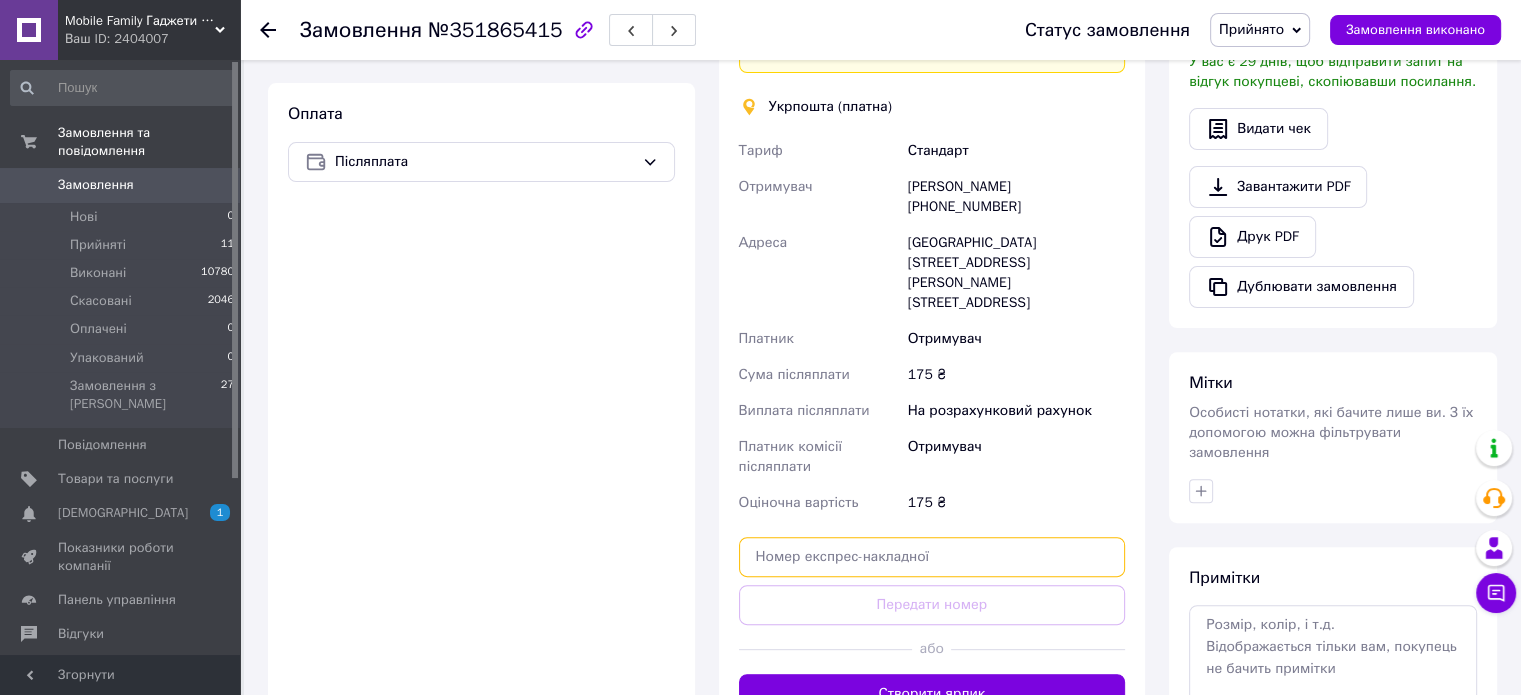 paste on "0505335732019" 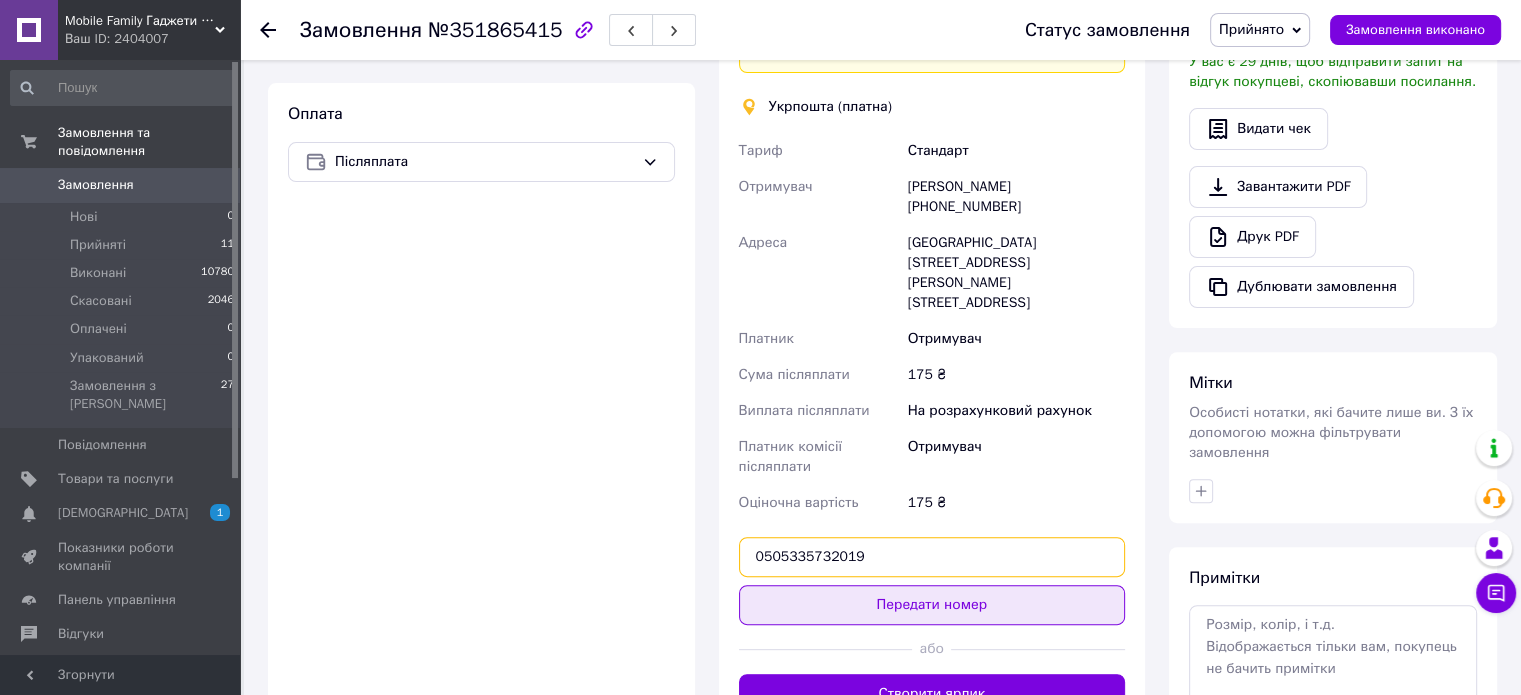 type on "0505335732019" 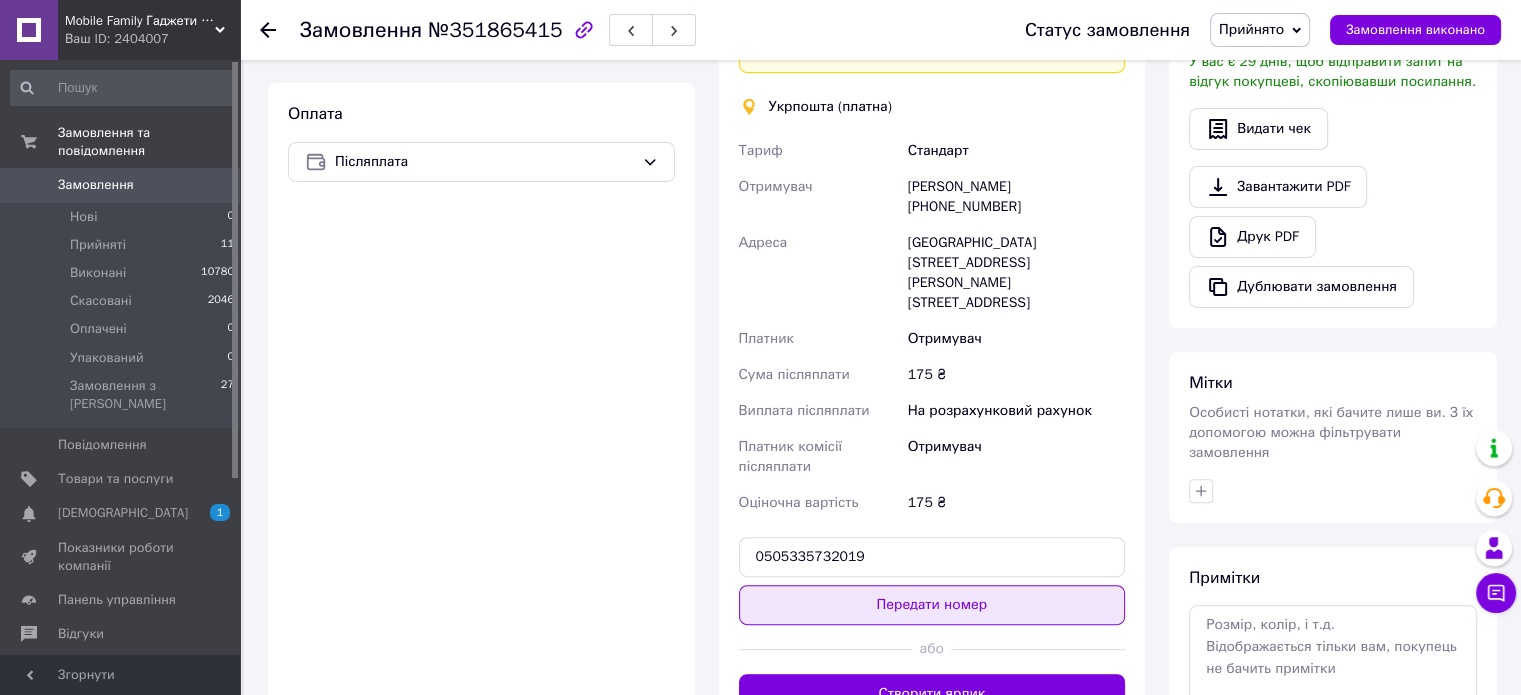 click on "Передати номер" at bounding box center (932, 605) 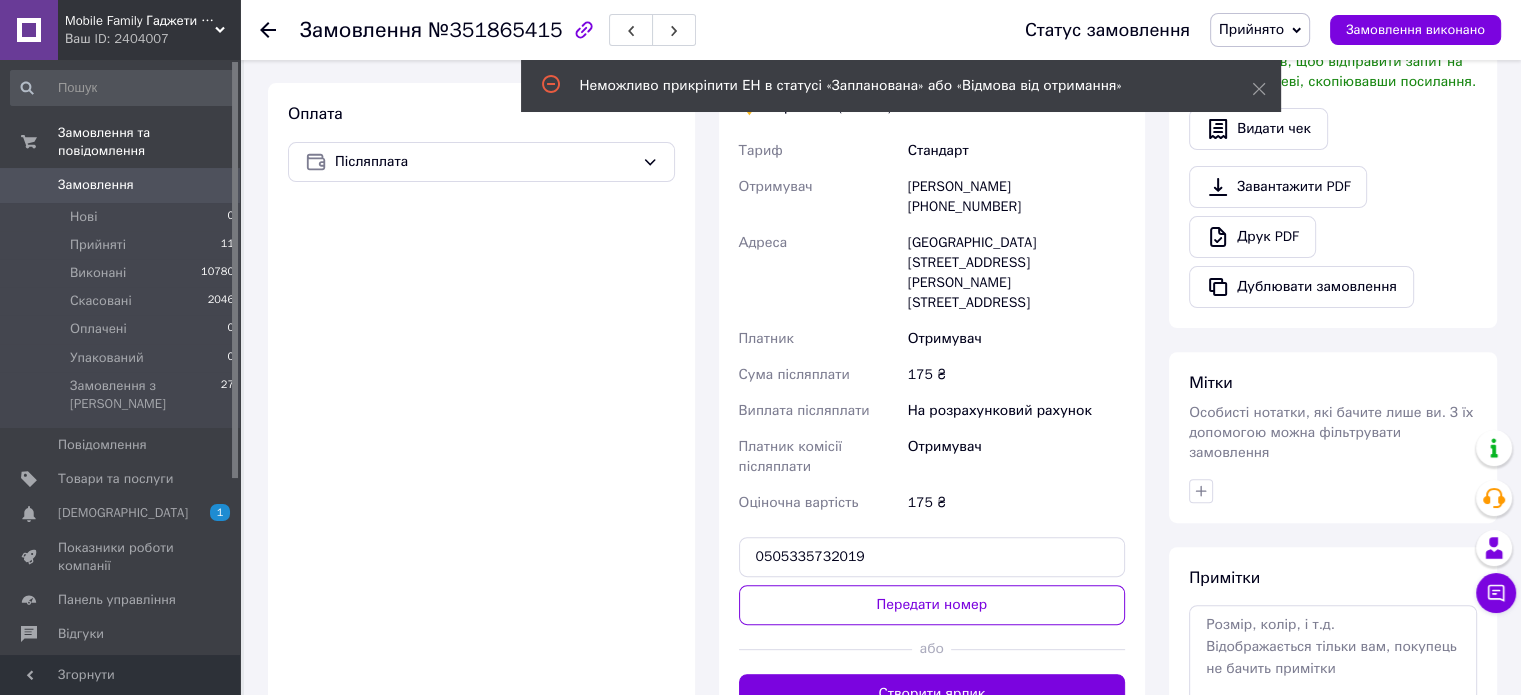 scroll, scrollTop: 0, scrollLeft: 0, axis: both 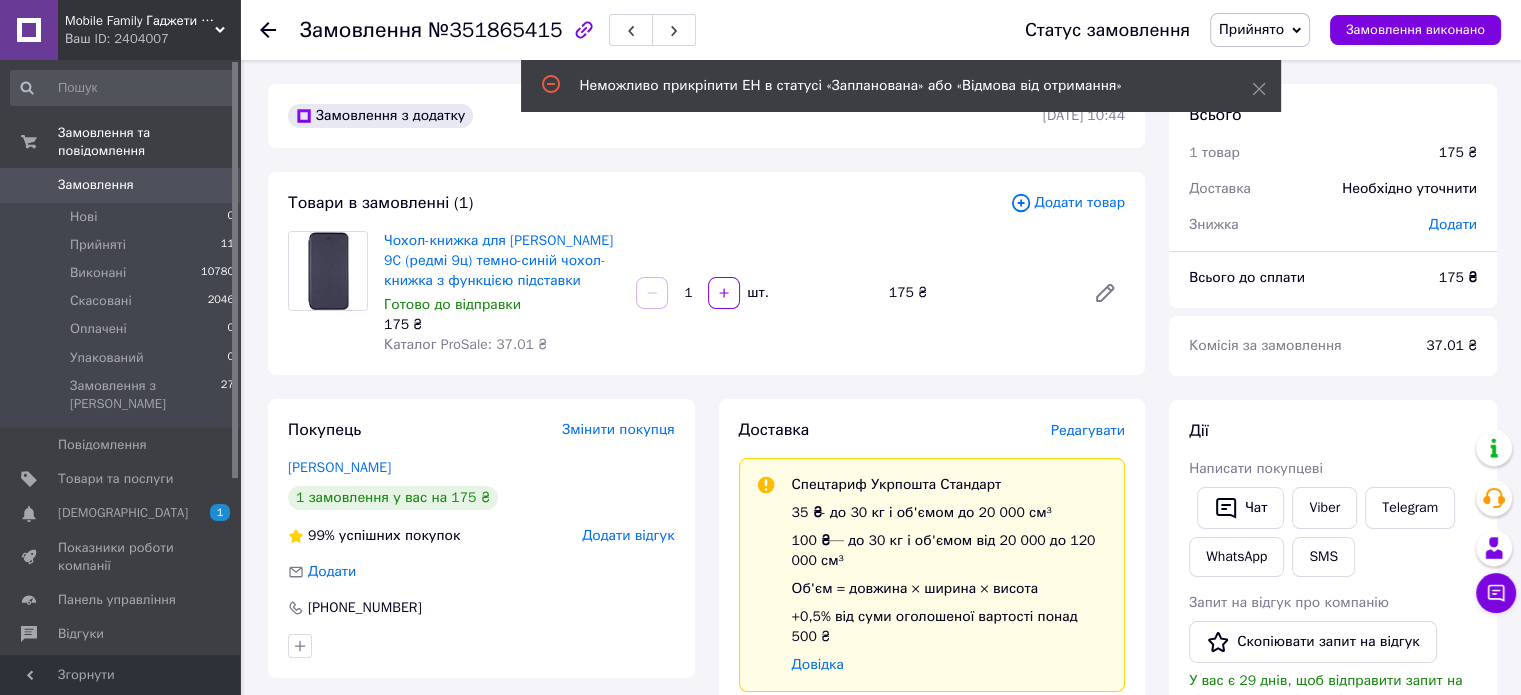 click on "Прийнято" at bounding box center [1260, 30] 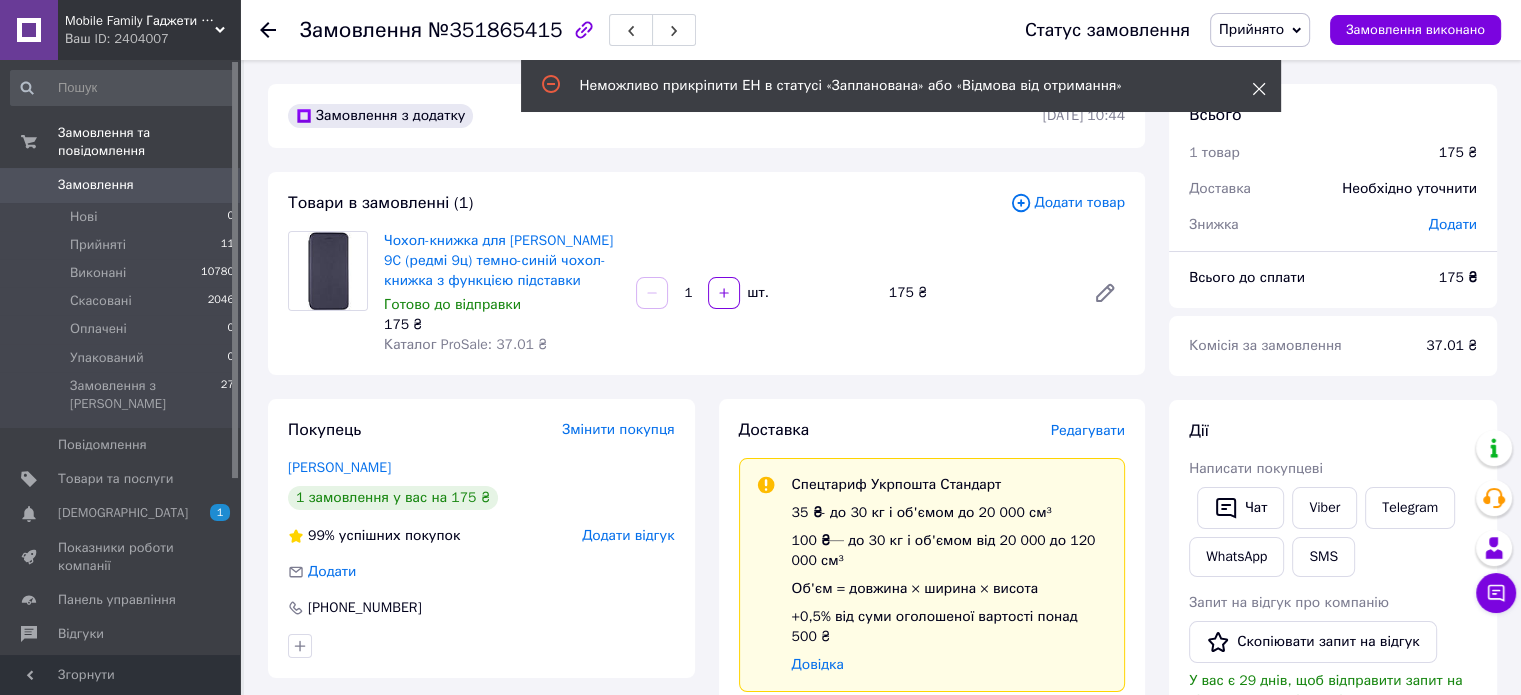 click 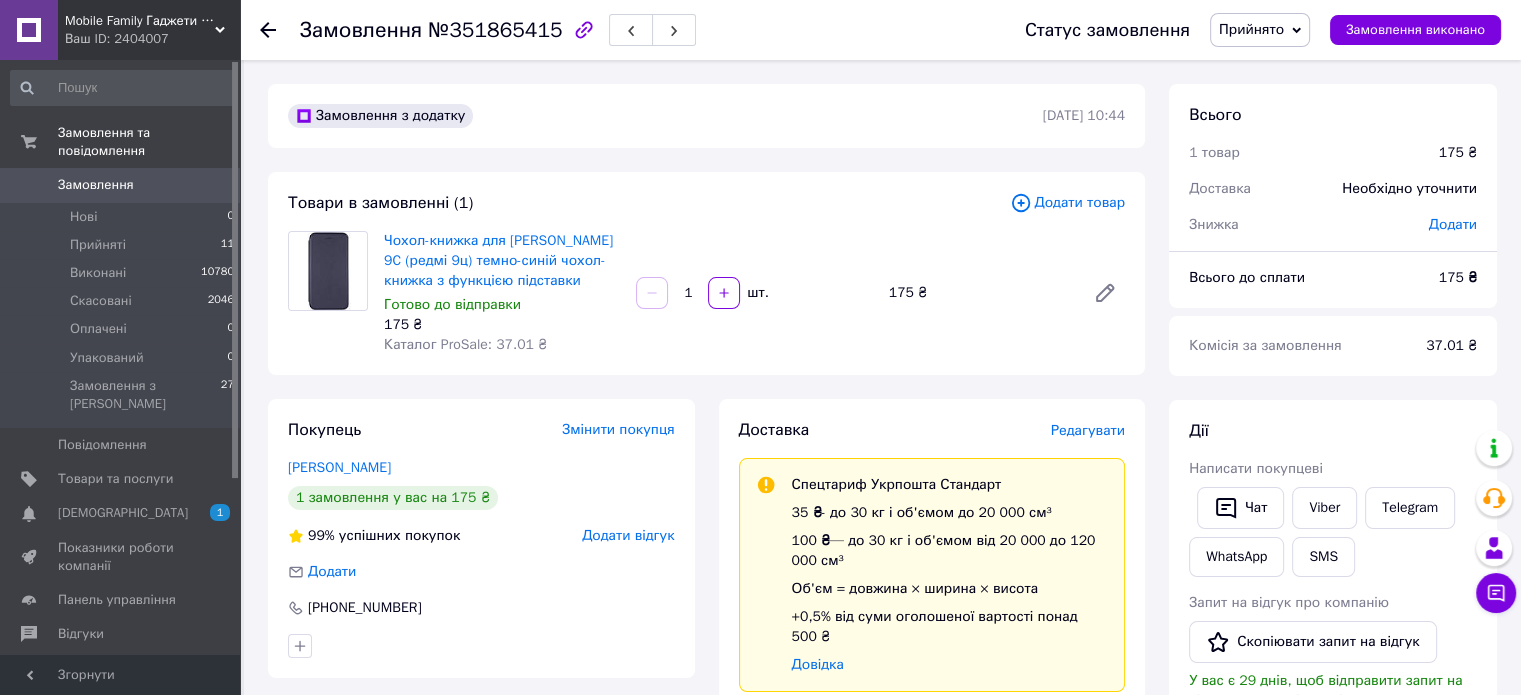 click on "Прийнято" at bounding box center (1251, 29) 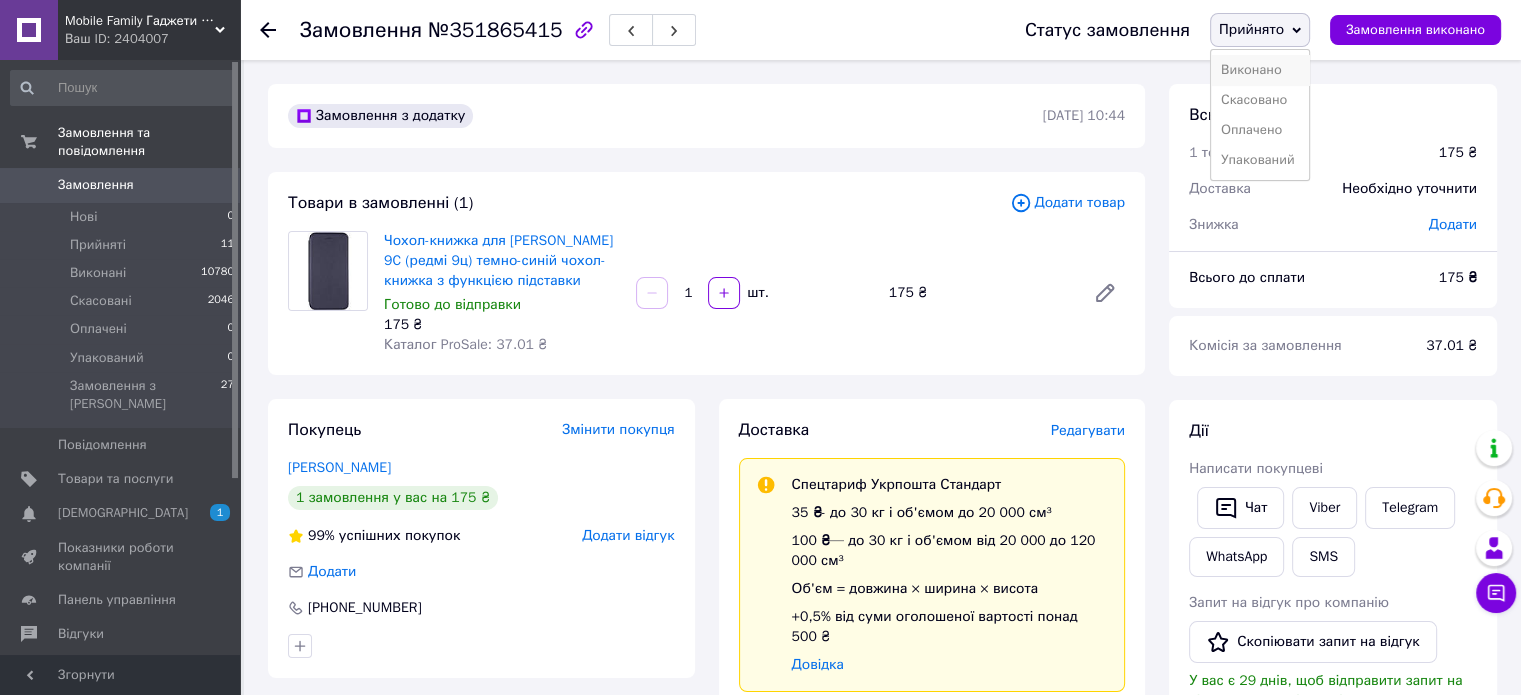click on "Виконано" at bounding box center (1260, 70) 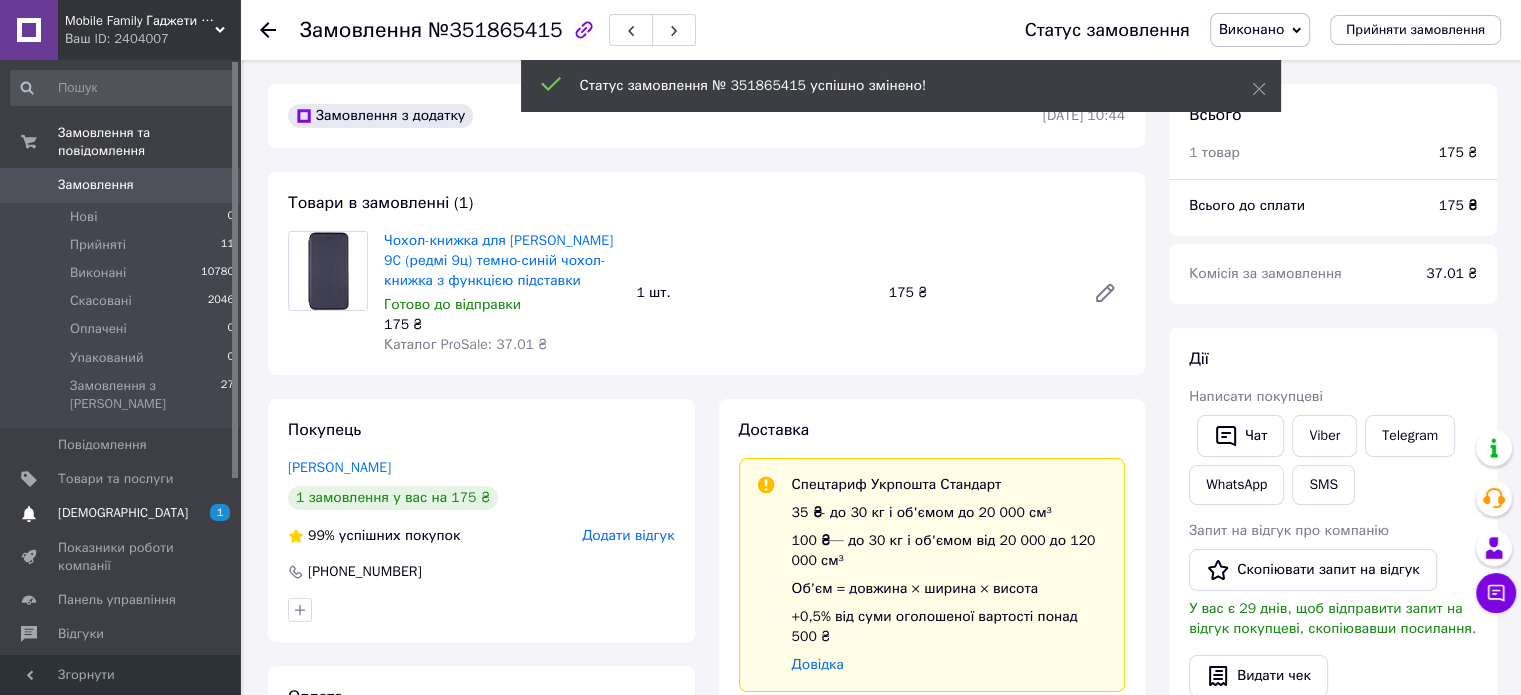 click on "[DEMOGRAPHIC_DATA]" at bounding box center (121, 513) 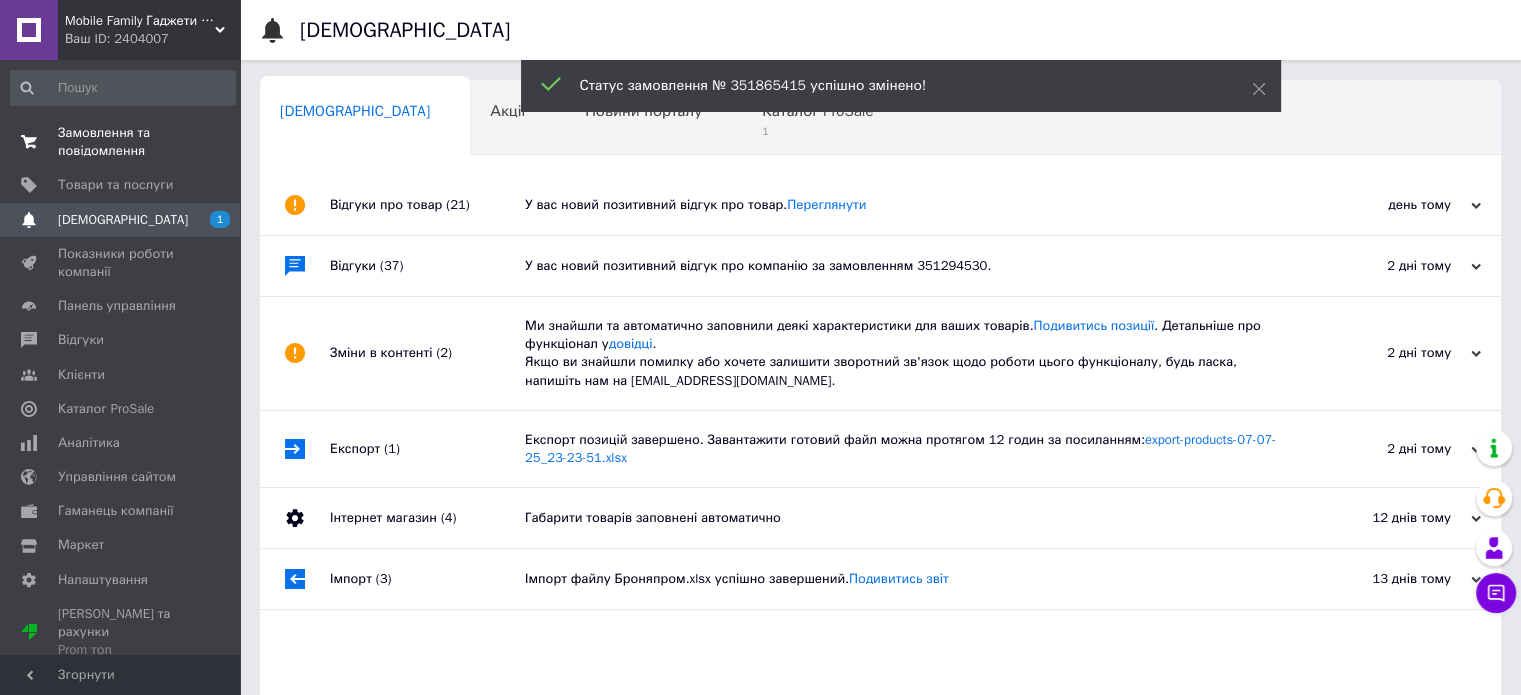 click on "Замовлення та повідомлення" at bounding box center [121, 142] 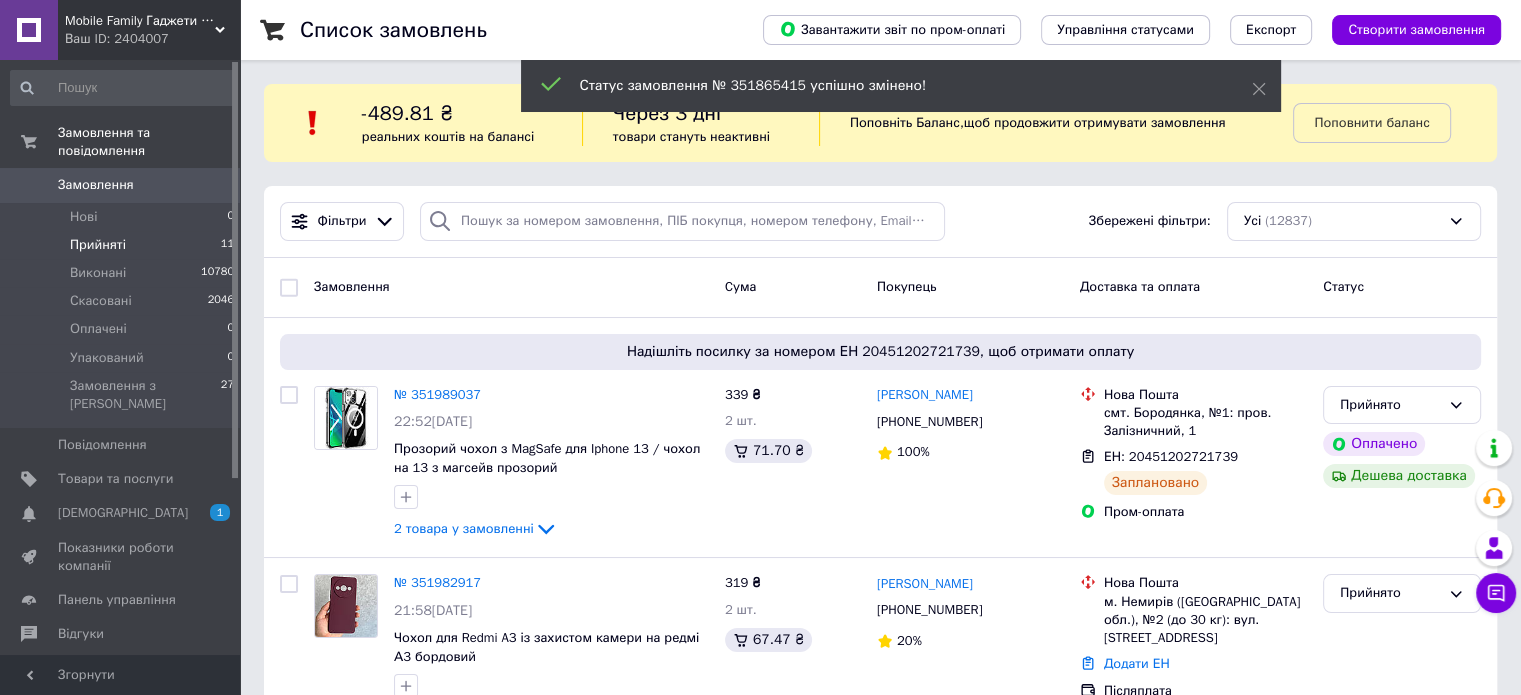 click on "Прийняті 11" at bounding box center (123, 245) 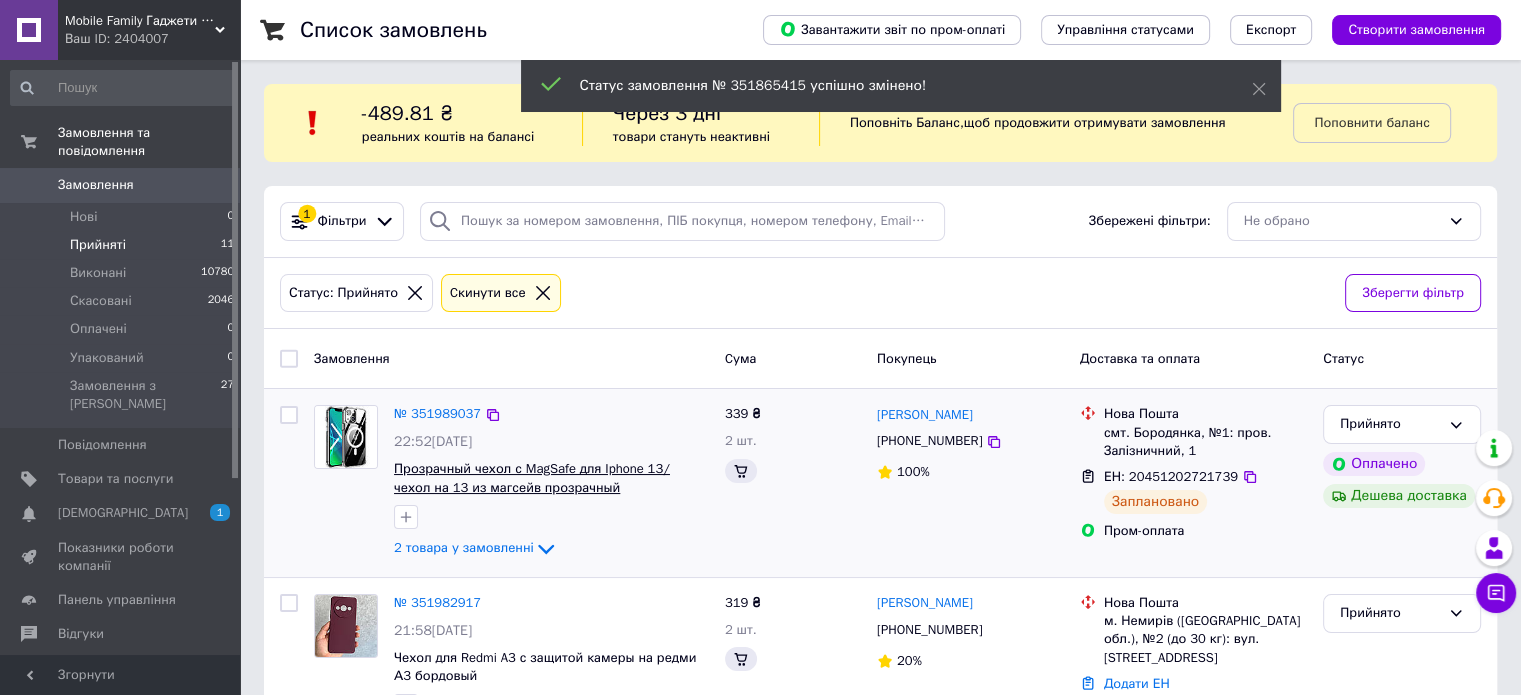 click on "№ 351989037 22:52[DATE] Прозрачный чехол с MagSafe для Iphone 13/ чехол на 13 из магсейв прозрачный 2 товара у замовленні" at bounding box center (551, 483) 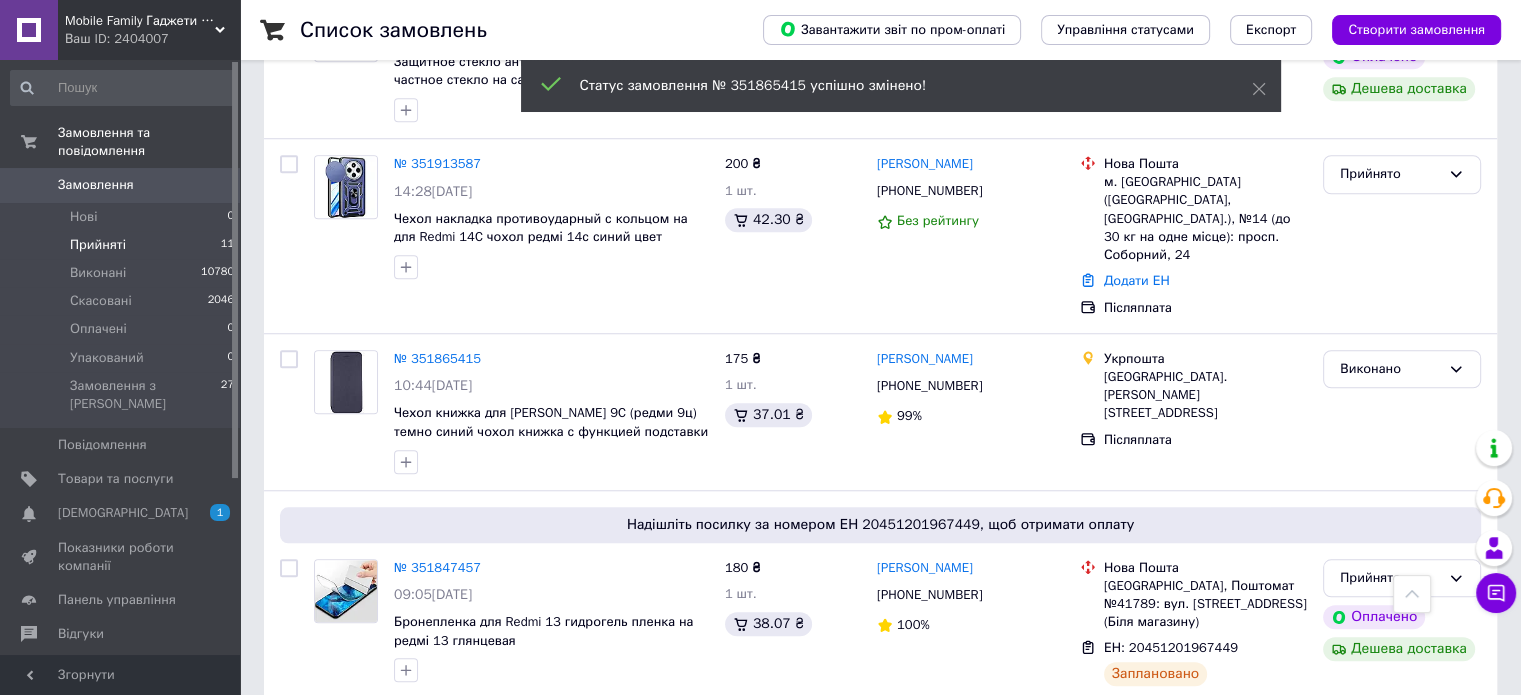 scroll, scrollTop: 1791, scrollLeft: 0, axis: vertical 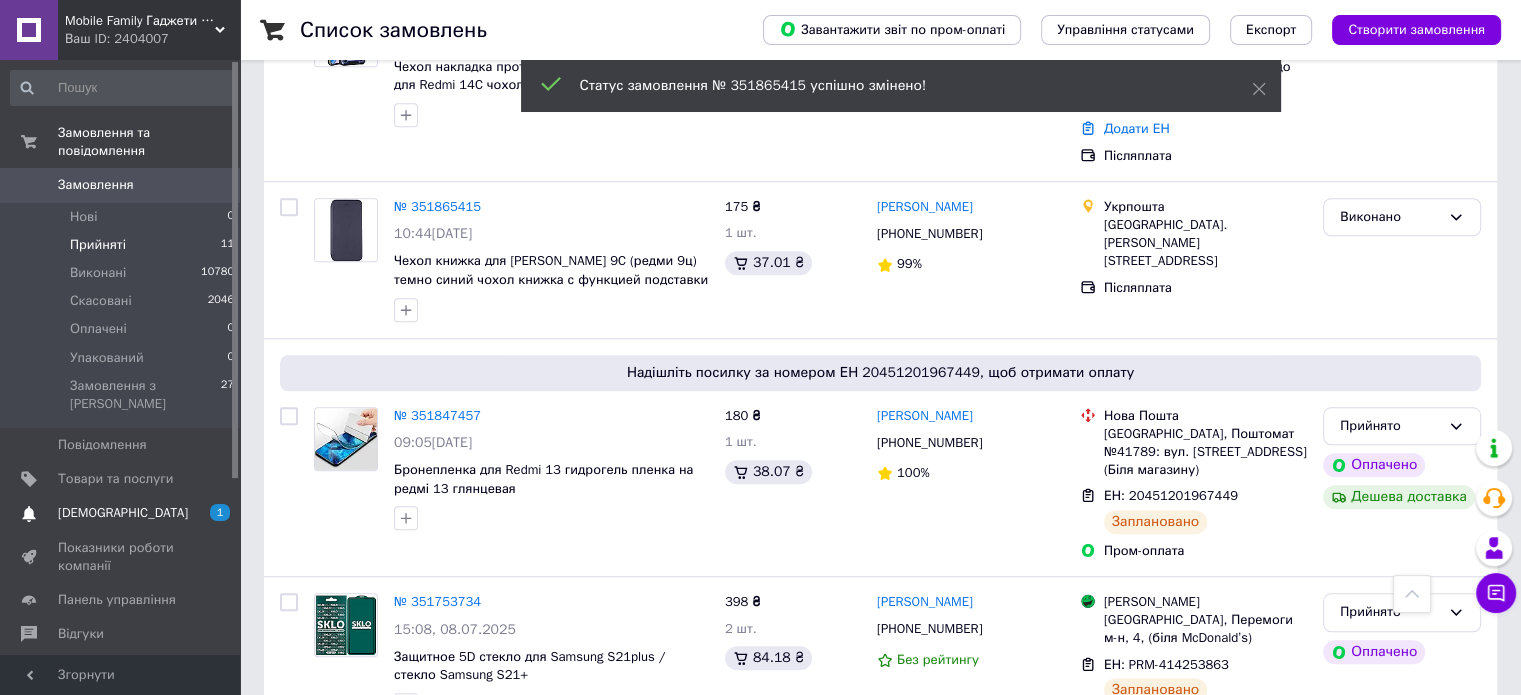 click on "[DEMOGRAPHIC_DATA]" at bounding box center (121, 513) 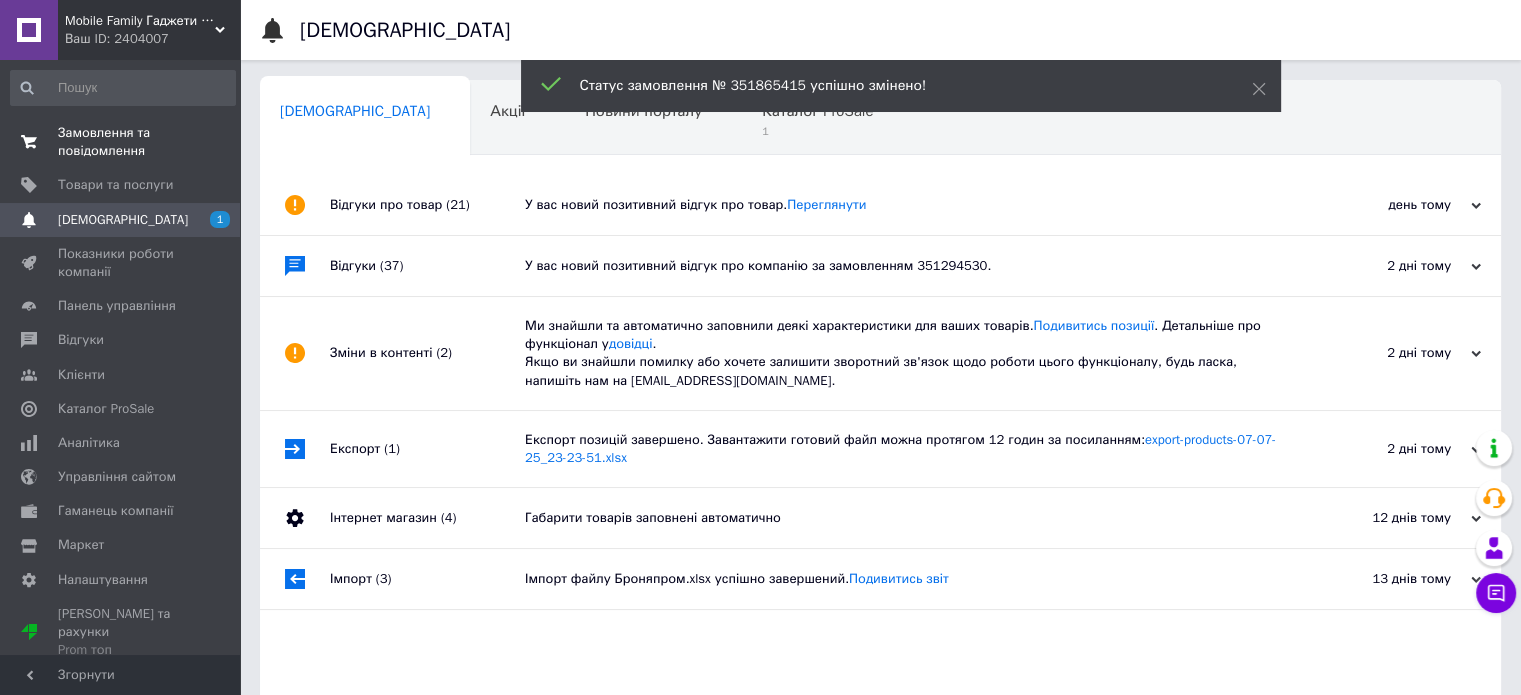 click on "0 0" at bounding box center (212, 142) 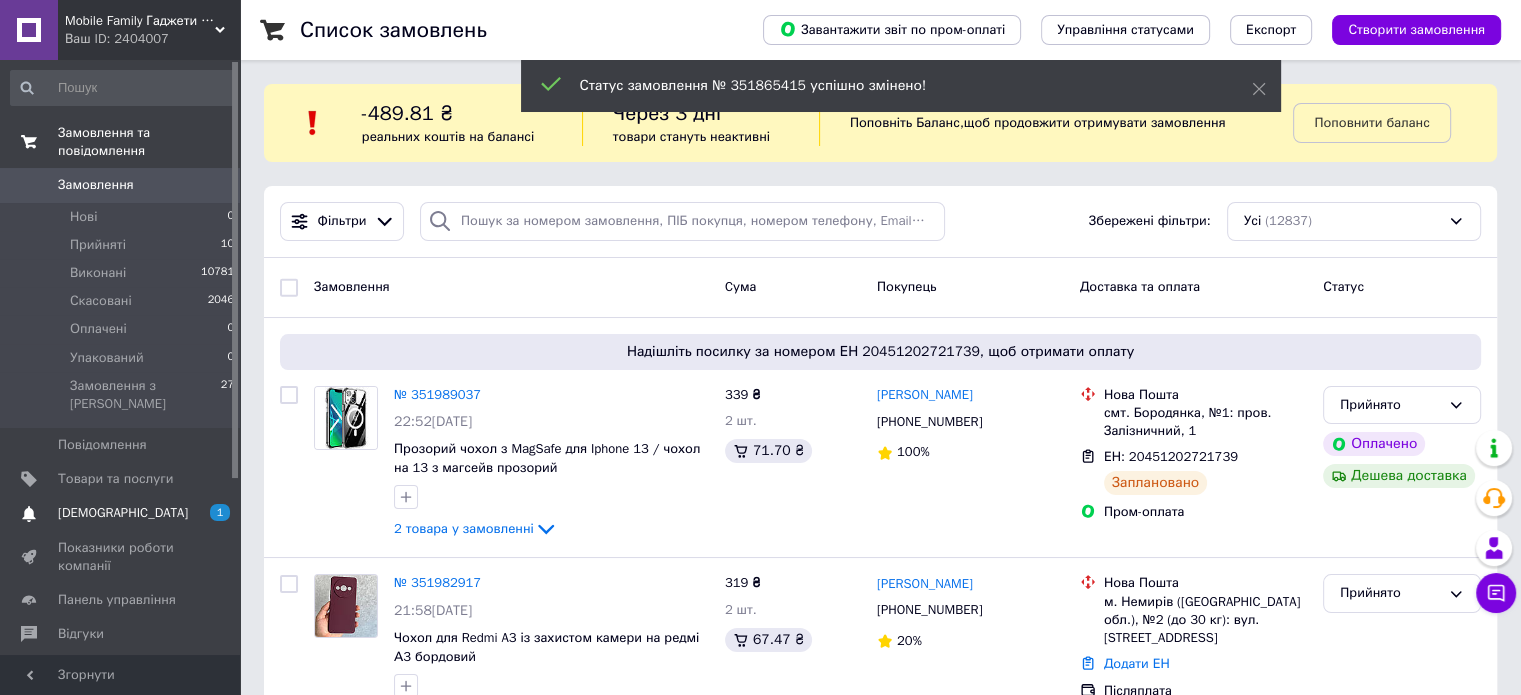 click on "[DEMOGRAPHIC_DATA]" at bounding box center [121, 513] 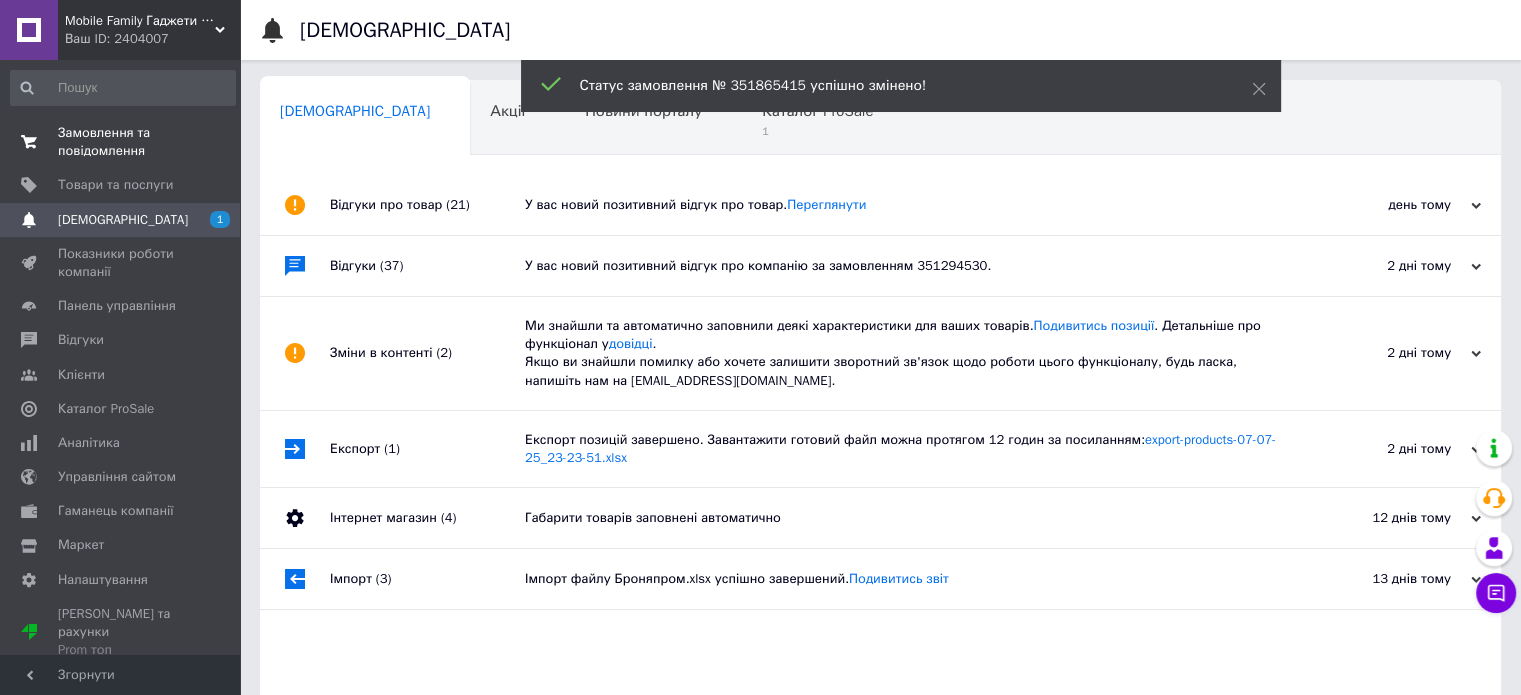 click on "Замовлення та повідомлення 0 0" at bounding box center [123, 142] 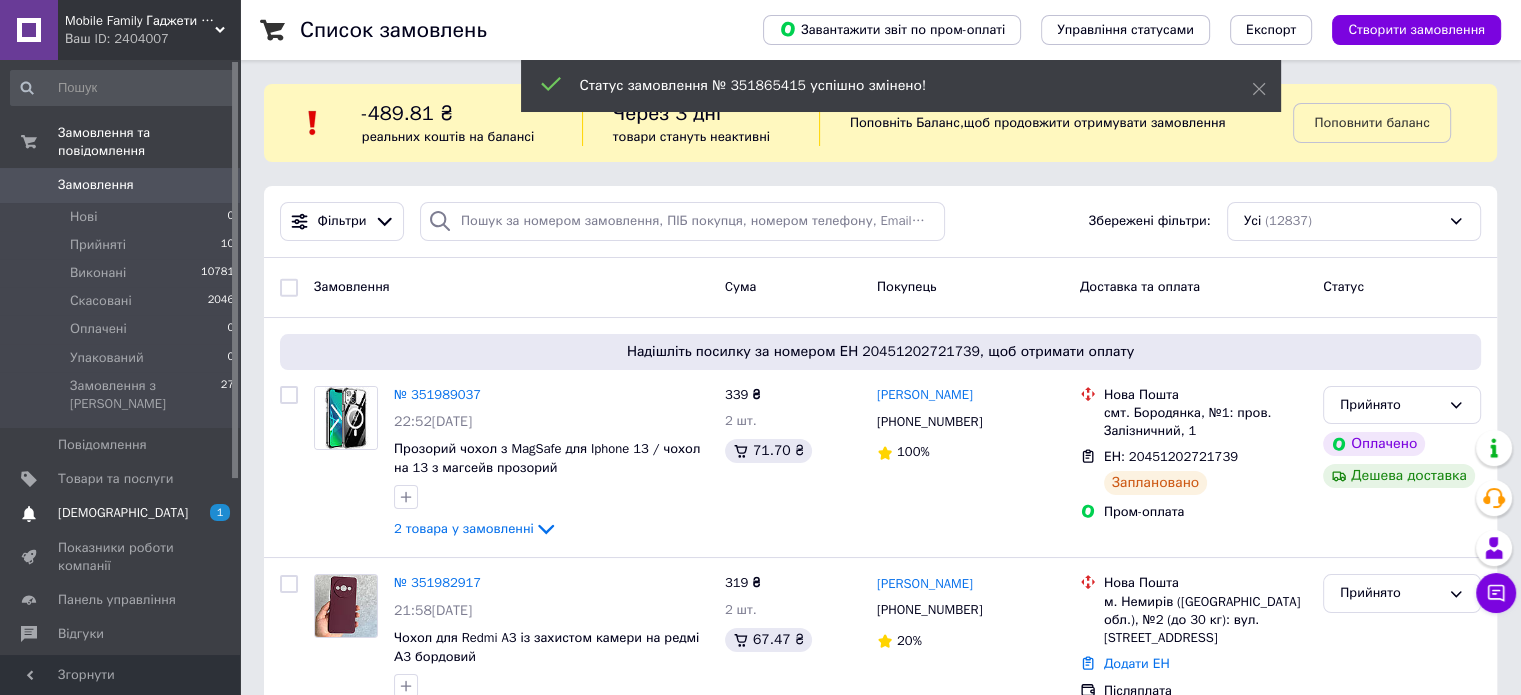 click on "[DEMOGRAPHIC_DATA] 1 0" at bounding box center (123, 513) 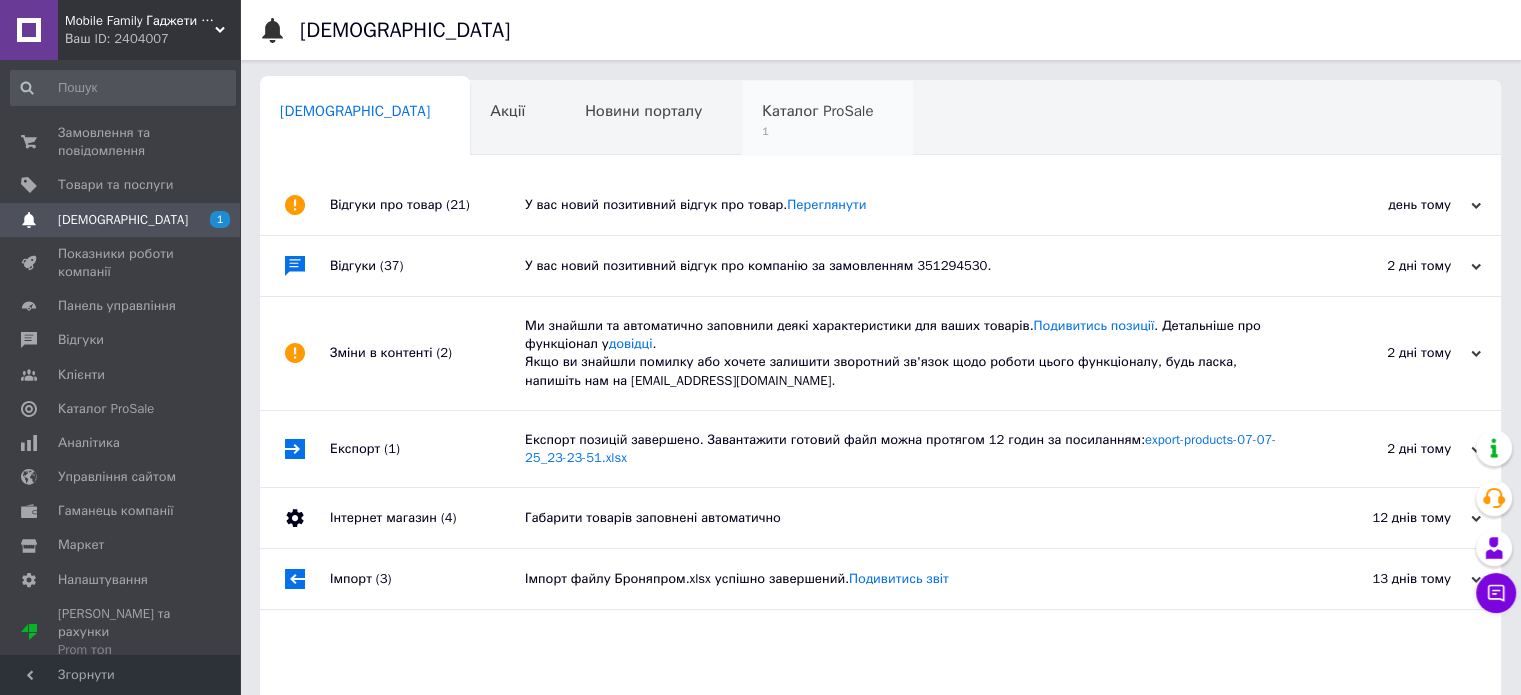 click on "1" at bounding box center [817, 131] 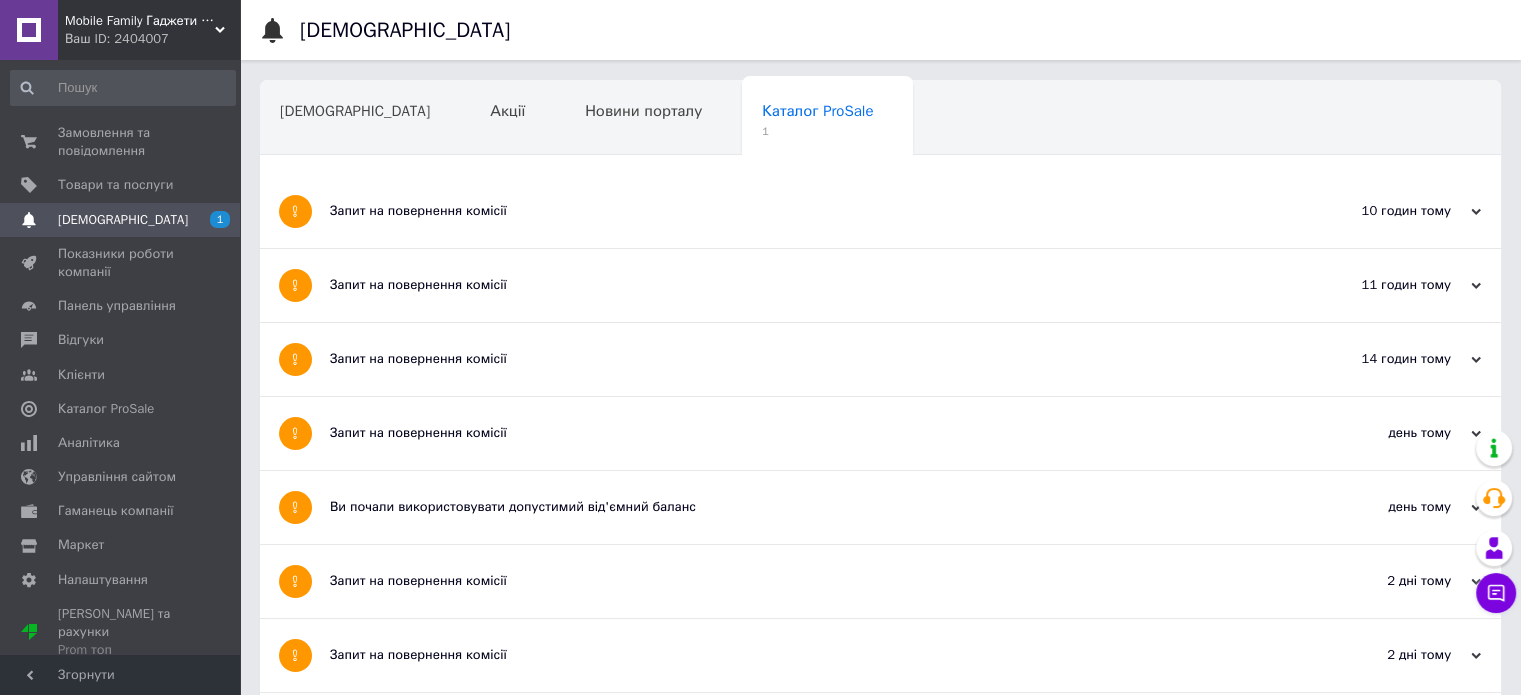 click on "Запит на повернення комісії" at bounding box center (805, 211) 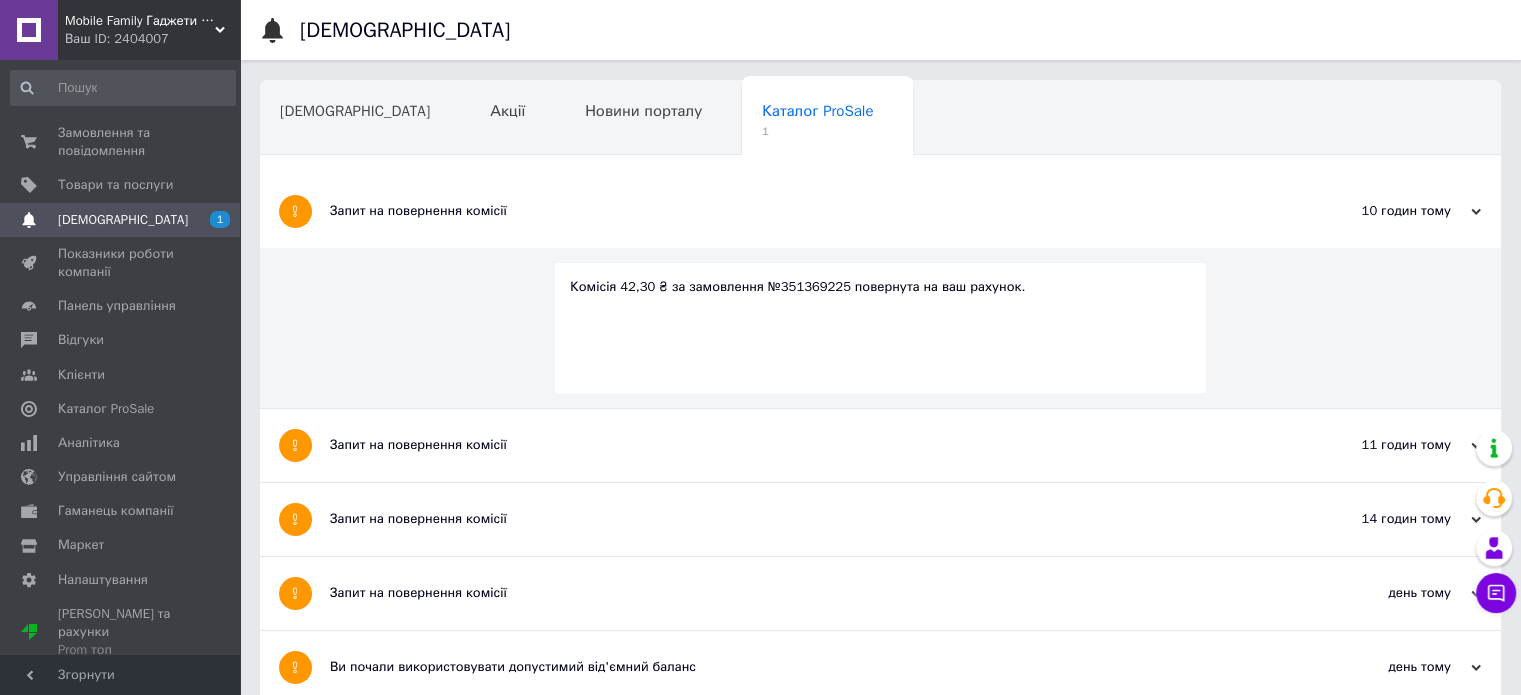click on "Замовлення та повідомлення" at bounding box center (121, 142) 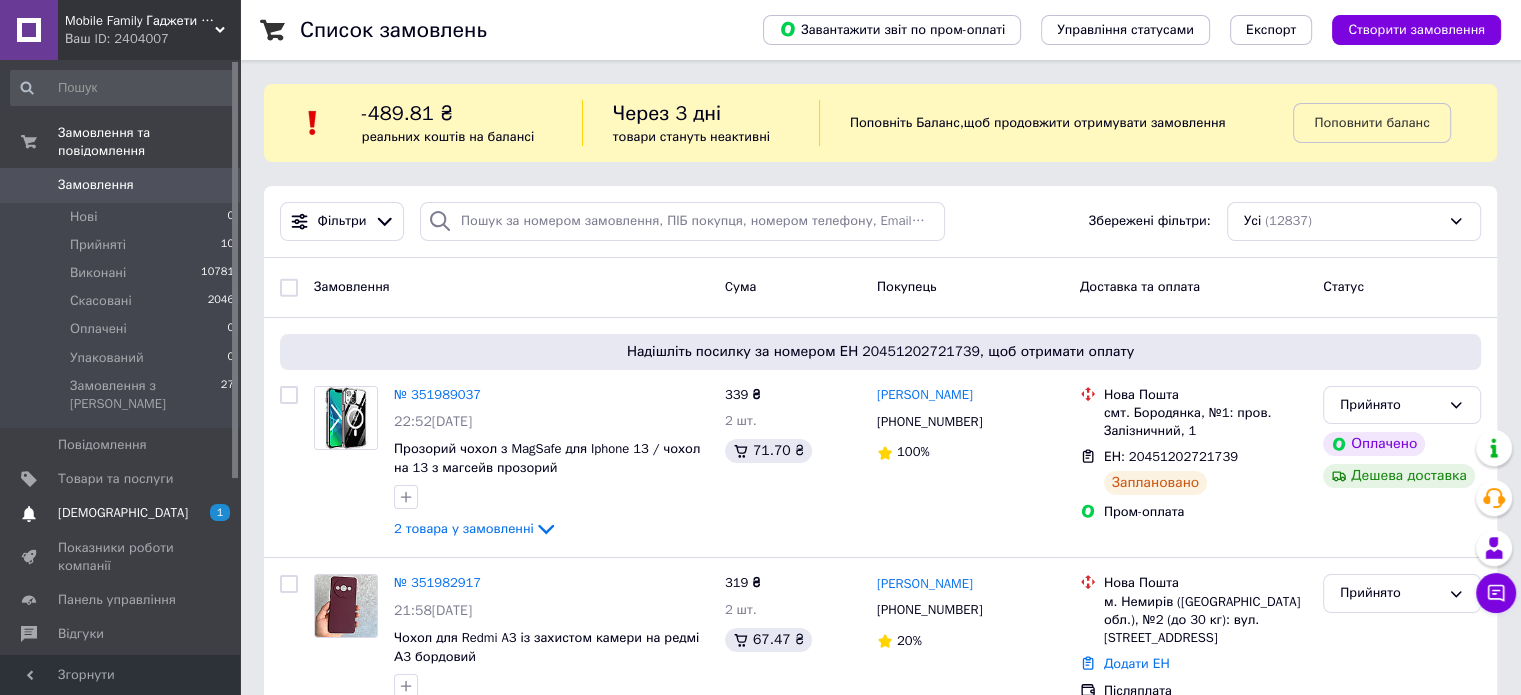 click on "1" at bounding box center [212, 513] 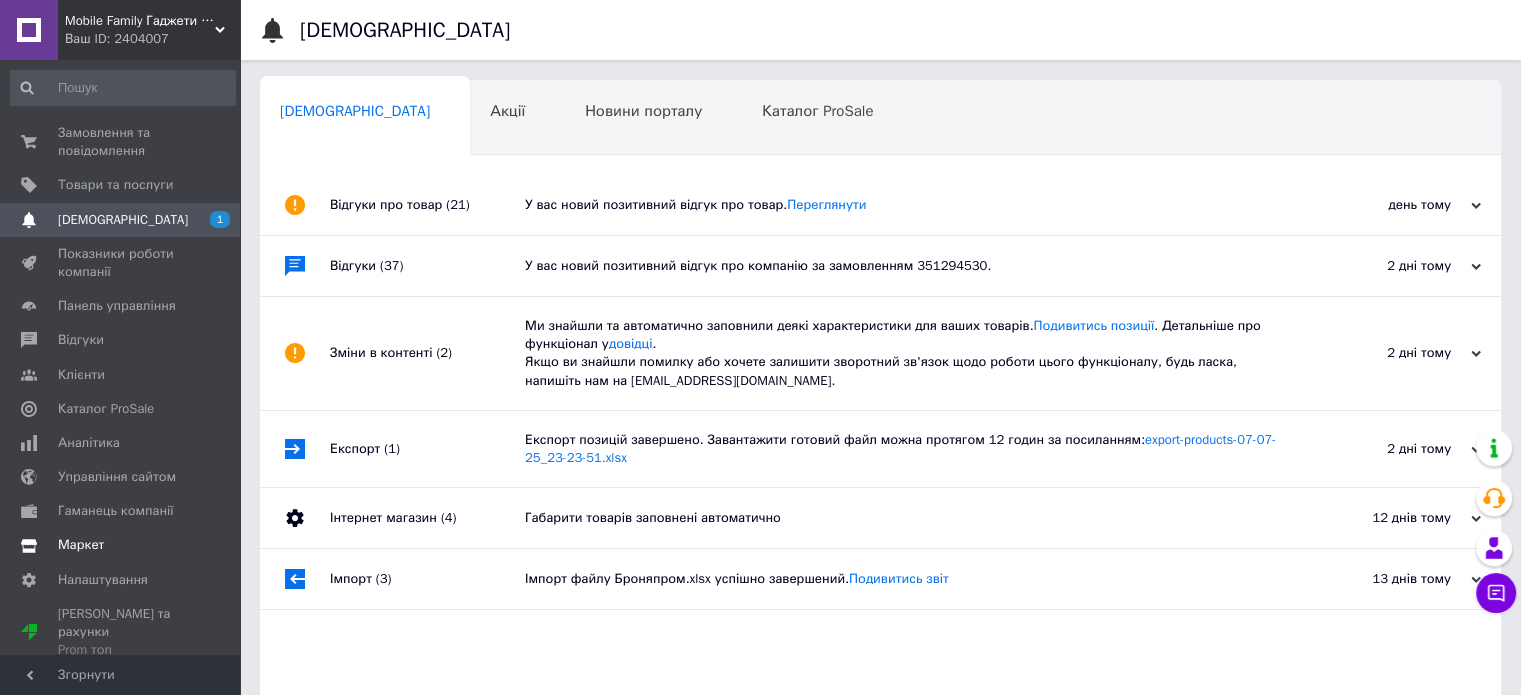 click on "Маркет" at bounding box center [123, 545] 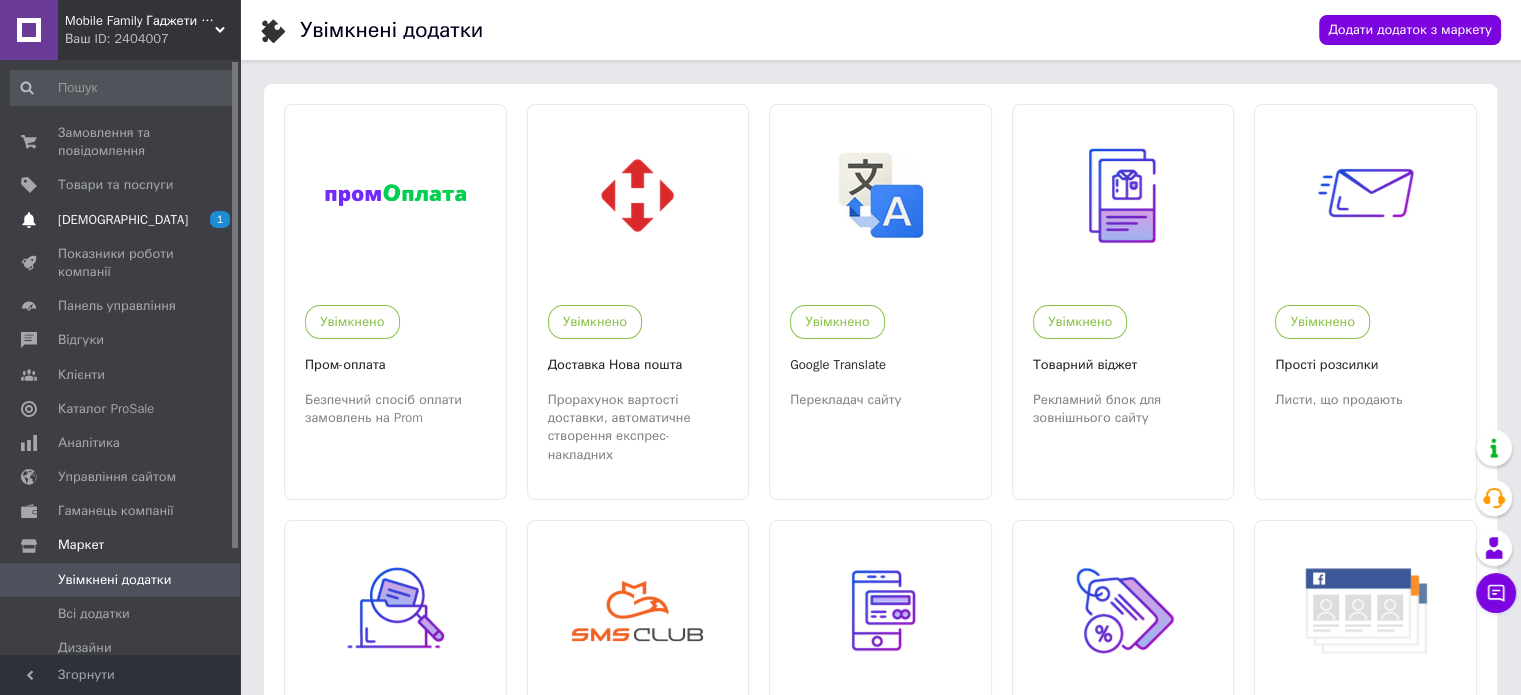 click at bounding box center [29, 220] 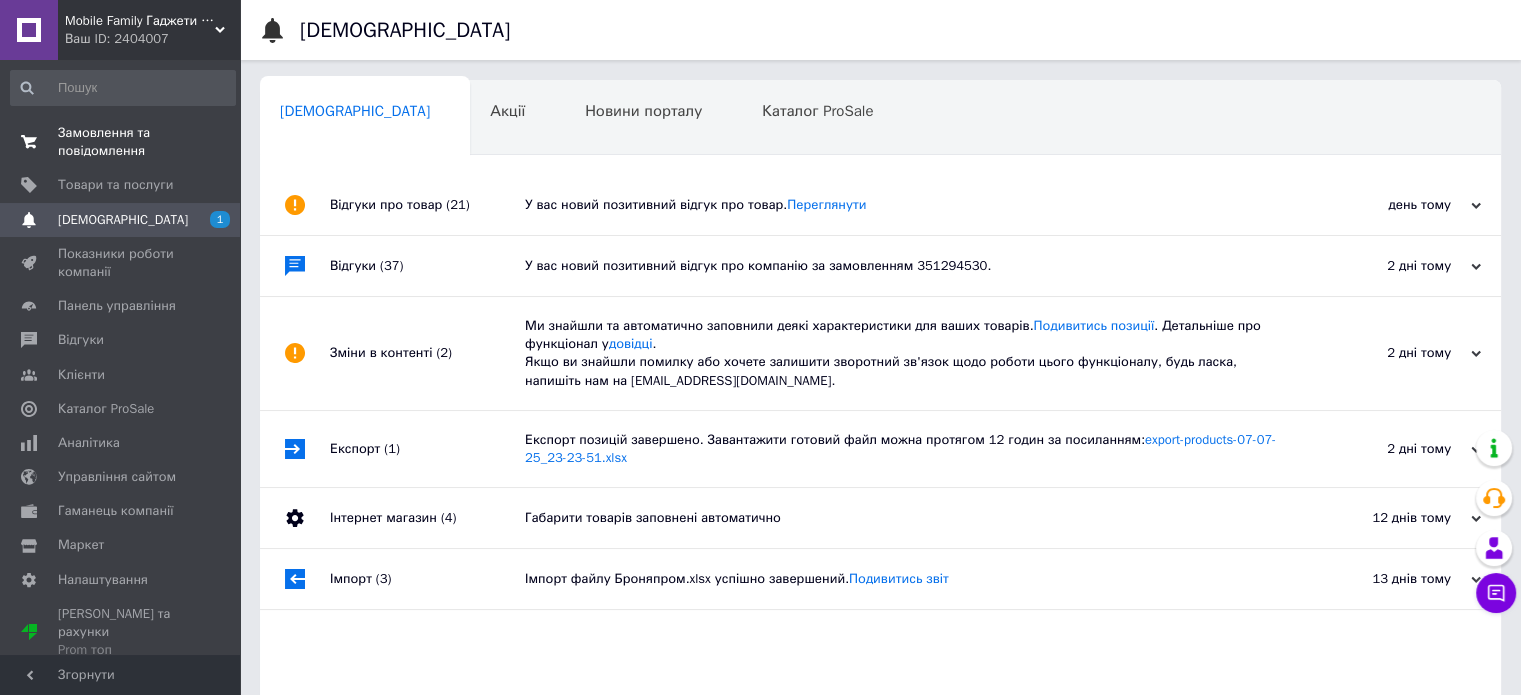 click on "Замовлення та повідомлення" at bounding box center [121, 142] 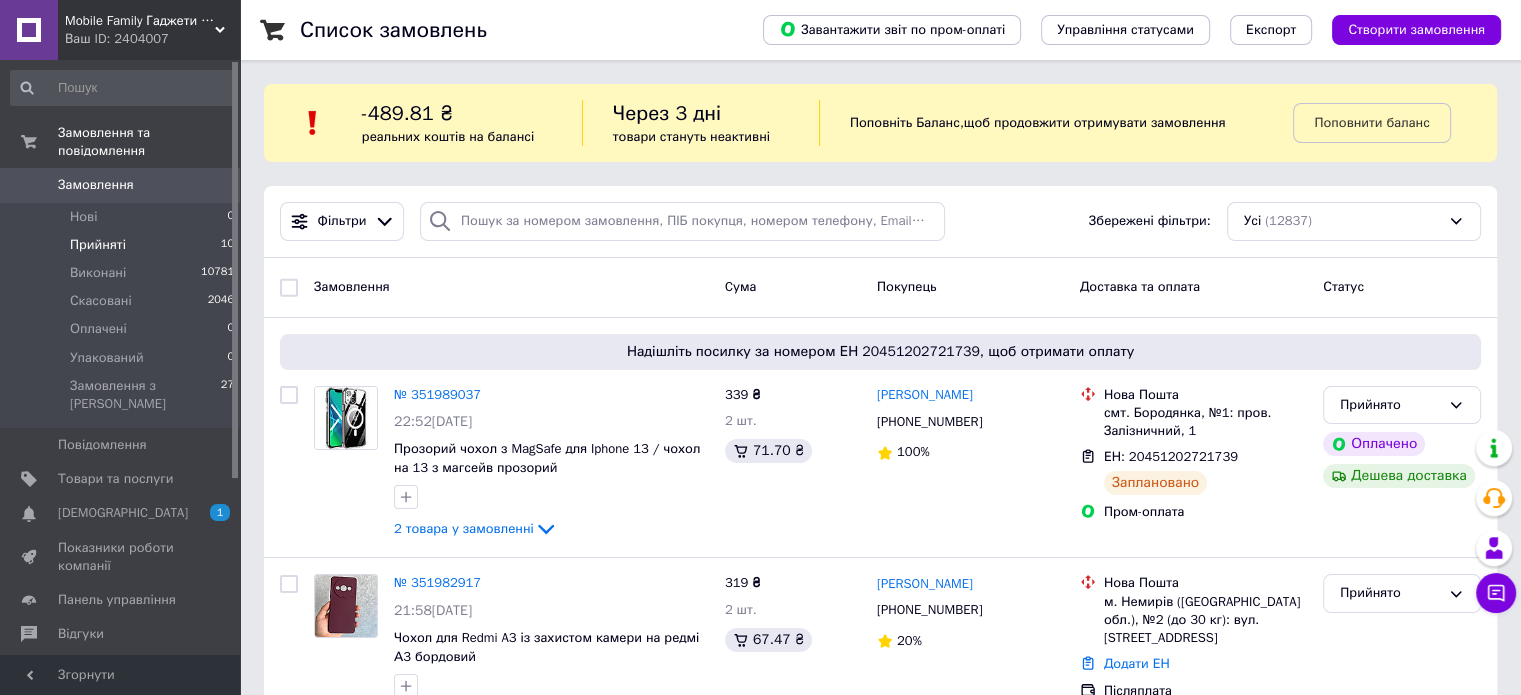 click on "Прийняті" at bounding box center (98, 245) 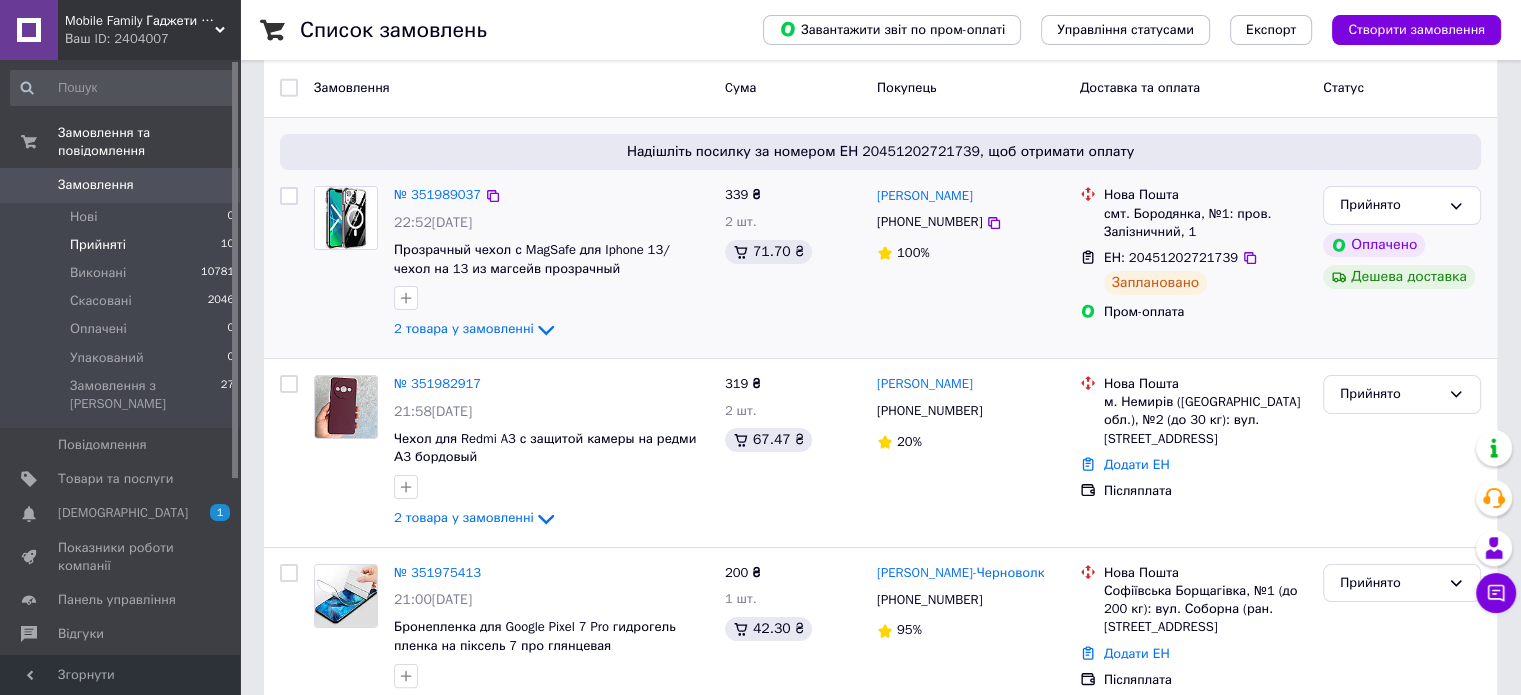 scroll, scrollTop: 0, scrollLeft: 0, axis: both 